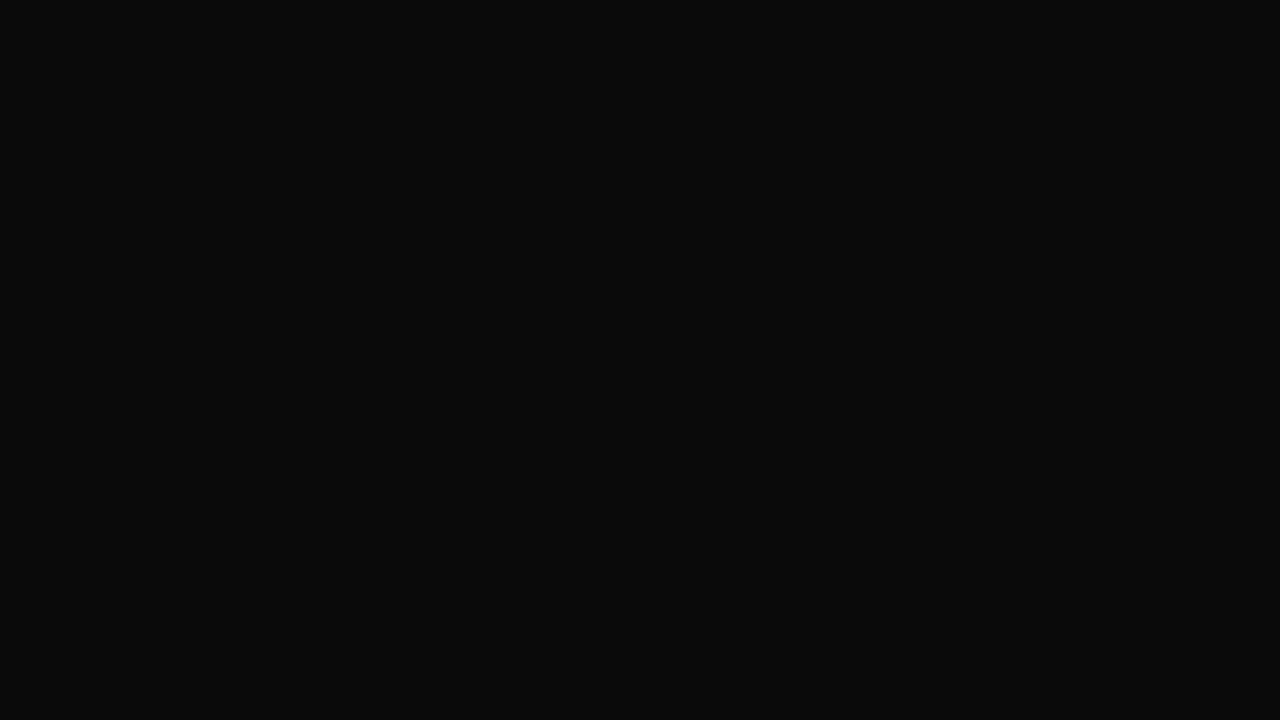 scroll, scrollTop: 0, scrollLeft: 0, axis: both 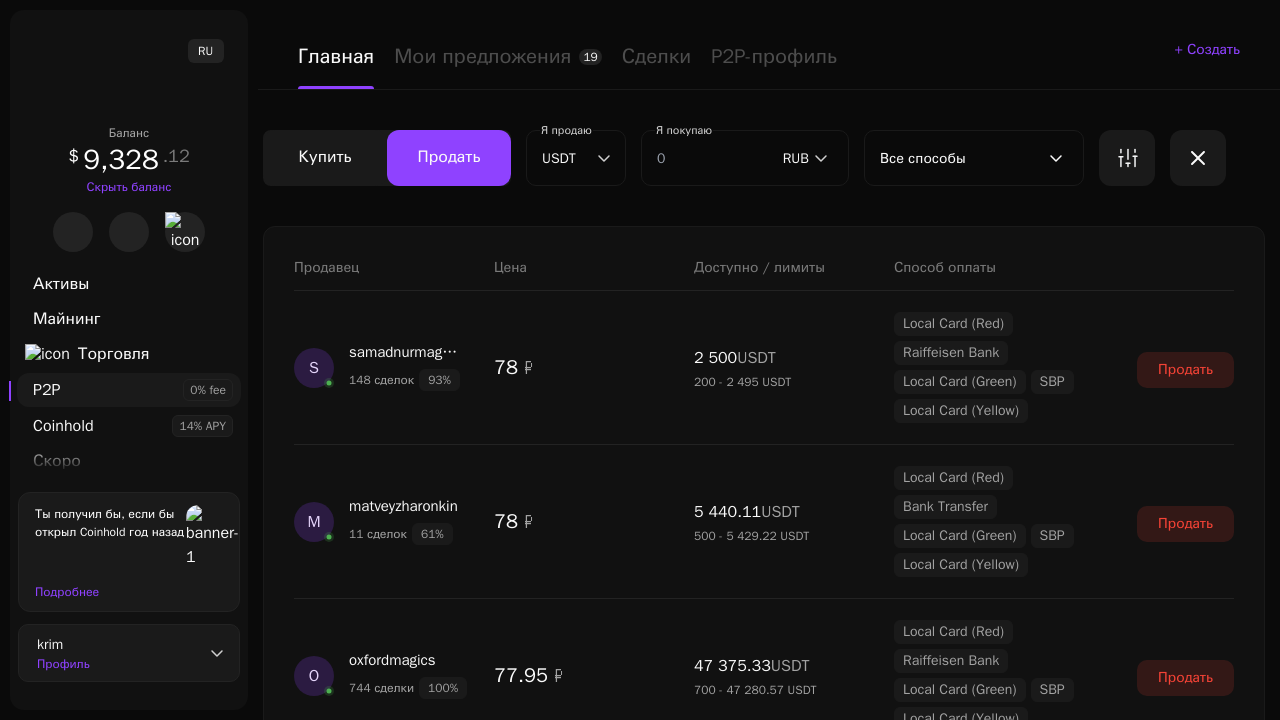 click on "Показать еще" at bounding box center (764, 2164) 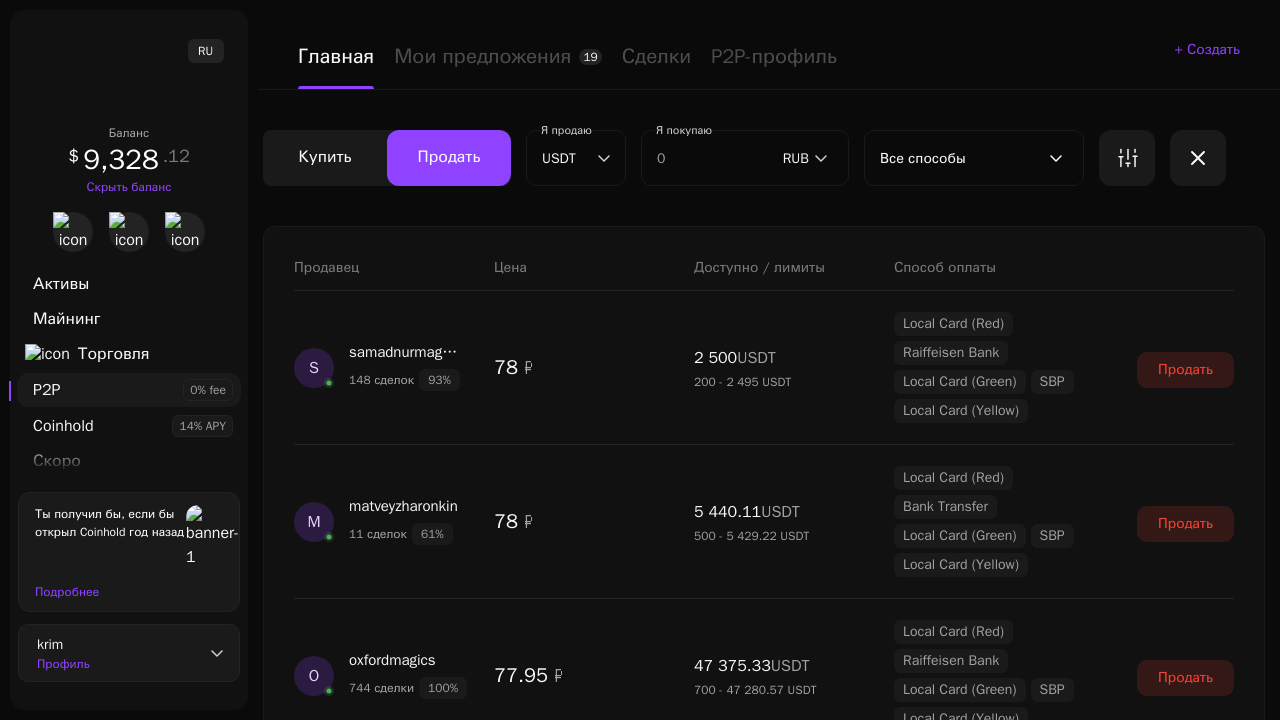 scroll, scrollTop: 1542, scrollLeft: 0, axis: vertical 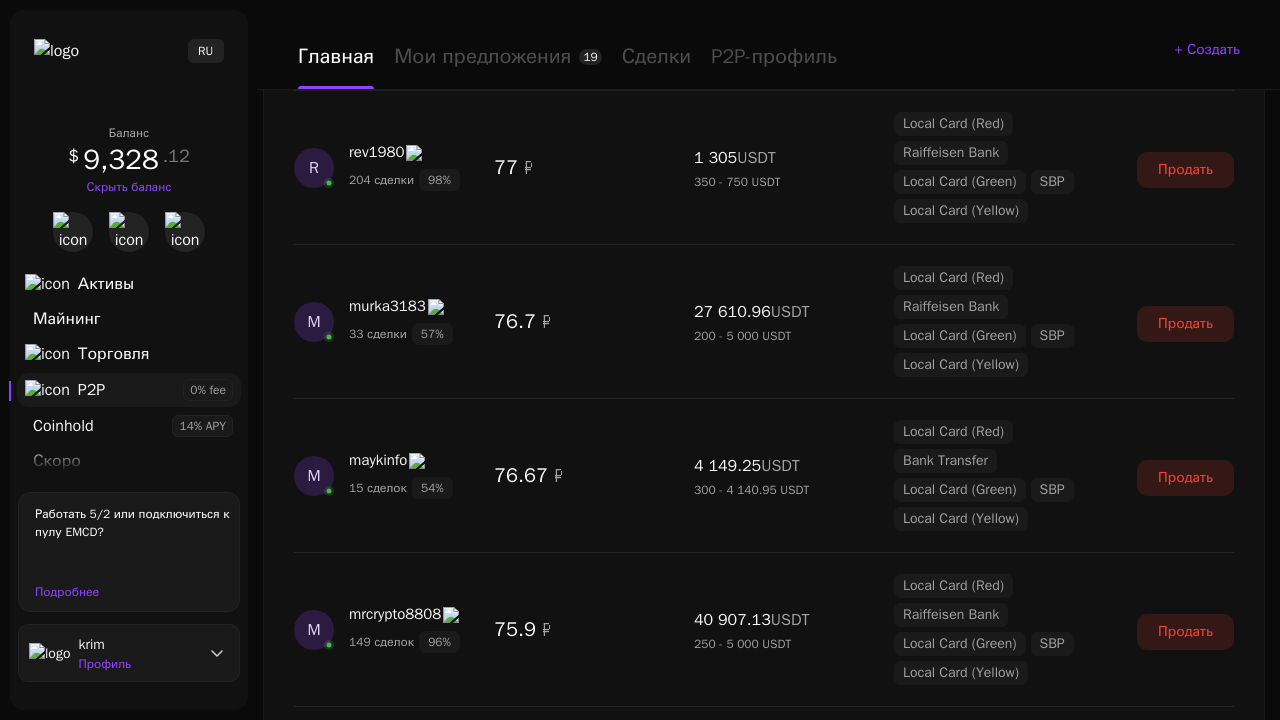 click on "Показать еще" at bounding box center [764, 2490] 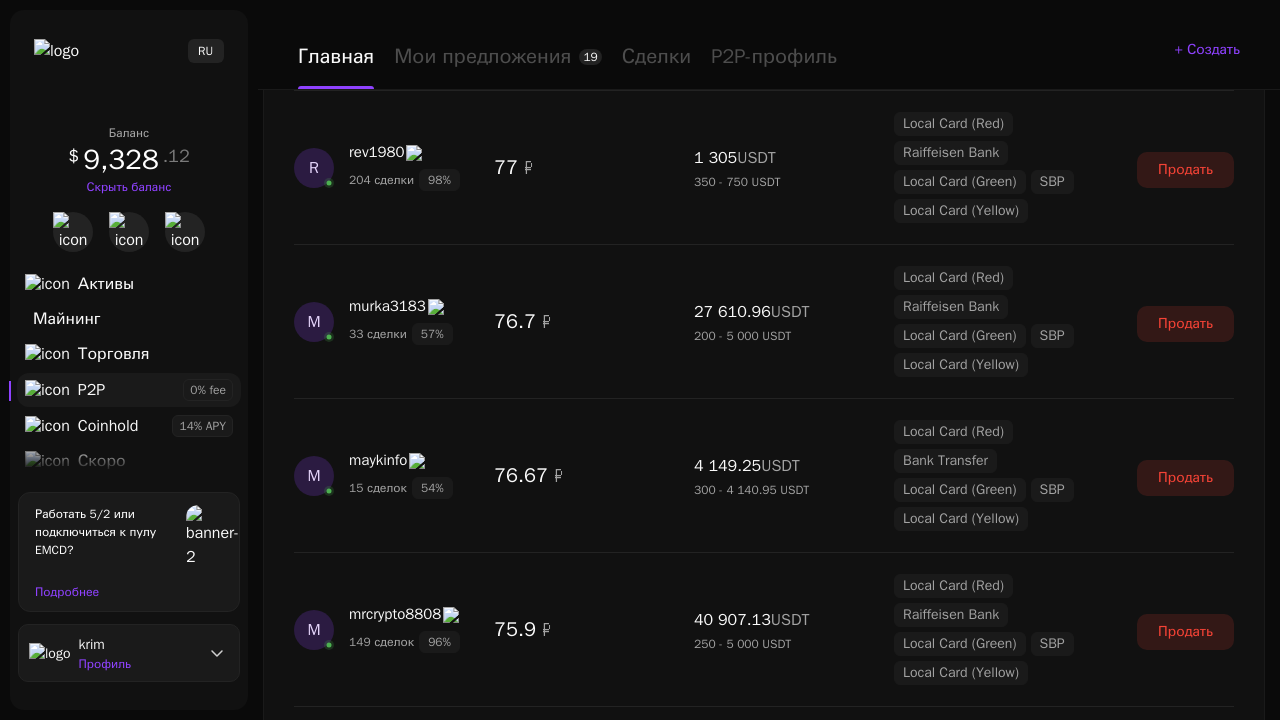scroll, scrollTop: 3420, scrollLeft: 0, axis: vertical 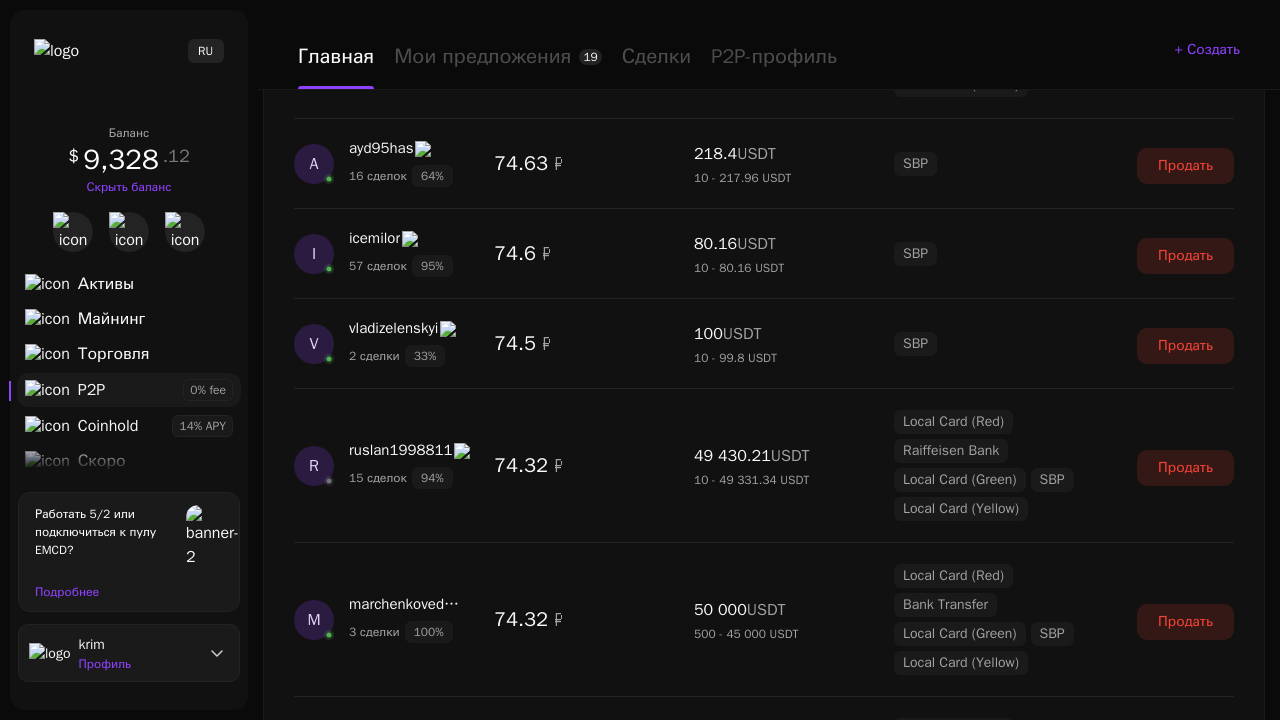 click on "Показать еще" at bounding box center [764, 2434] 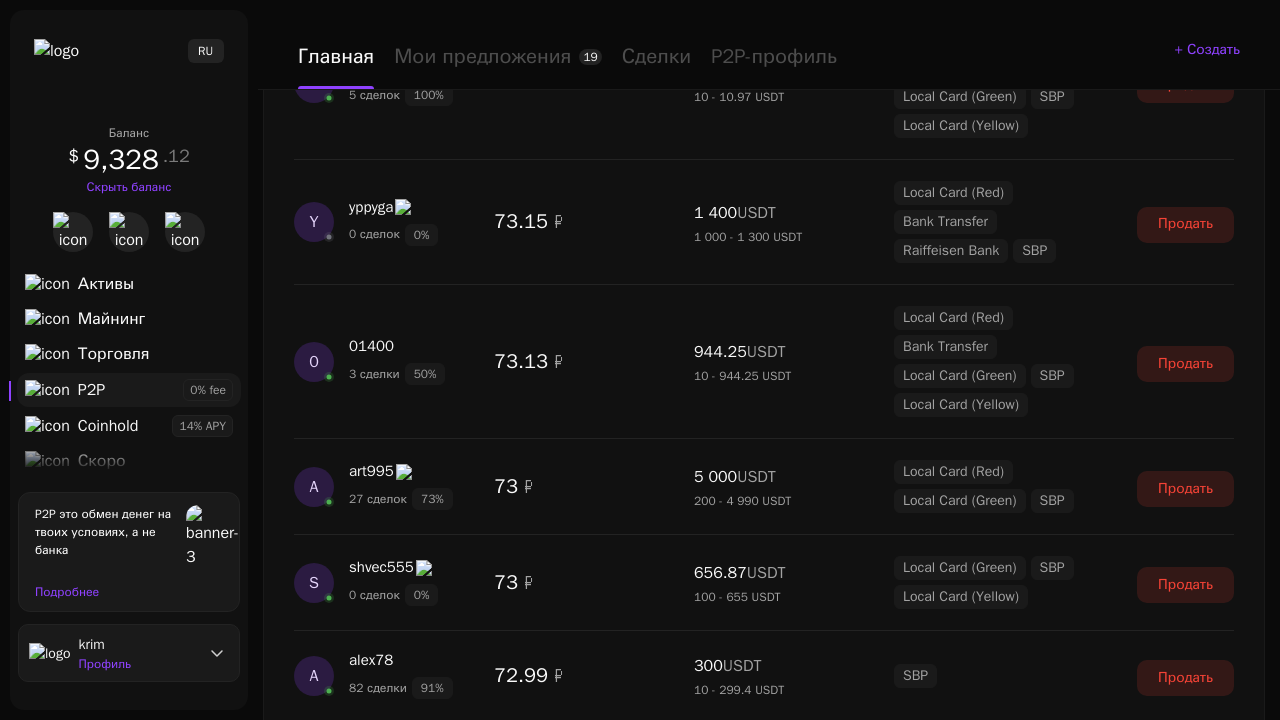 click on "Показать еще" at bounding box center (764, 2728) 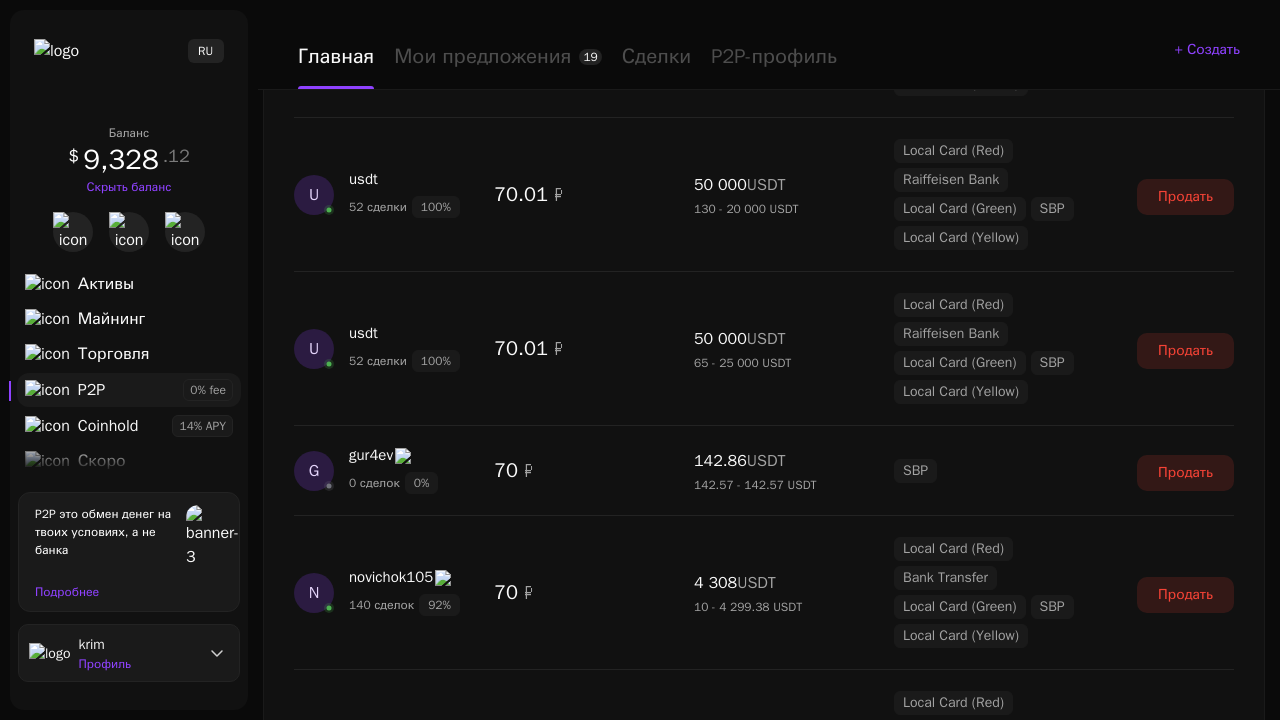 scroll, scrollTop: 7376, scrollLeft: 0, axis: vertical 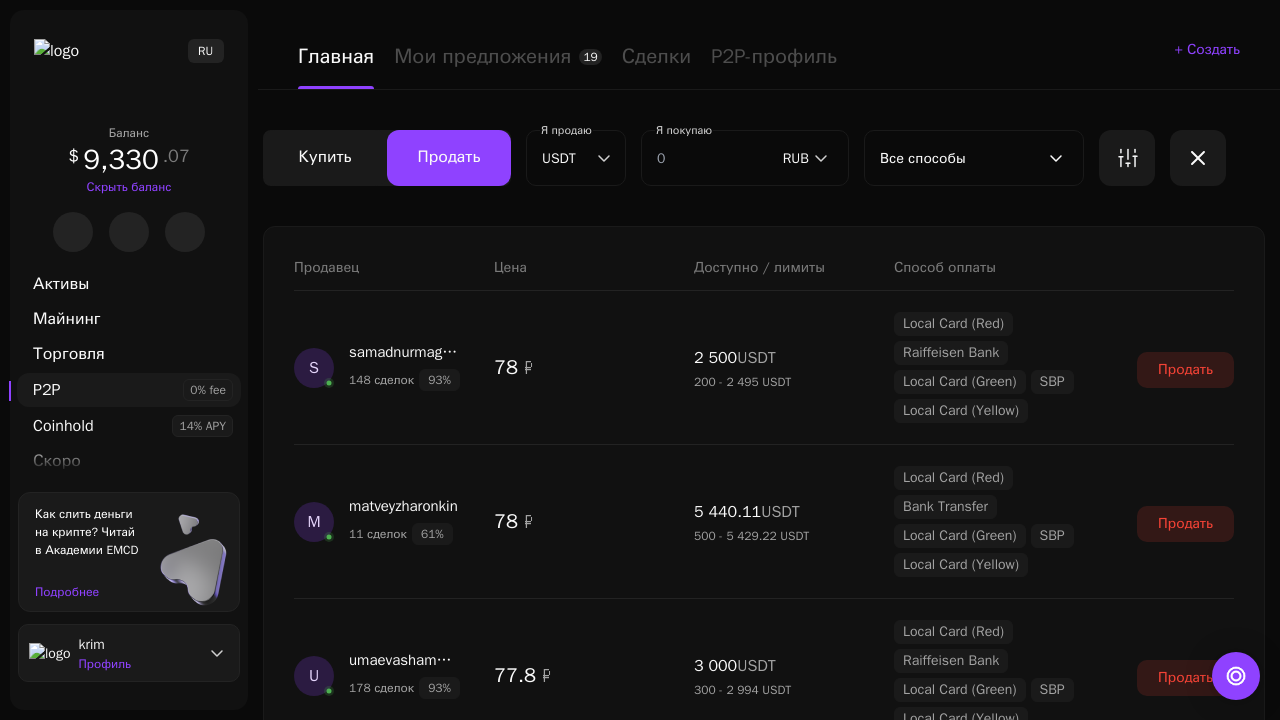 click on "Показать еще" at bounding box center (764, 2164) 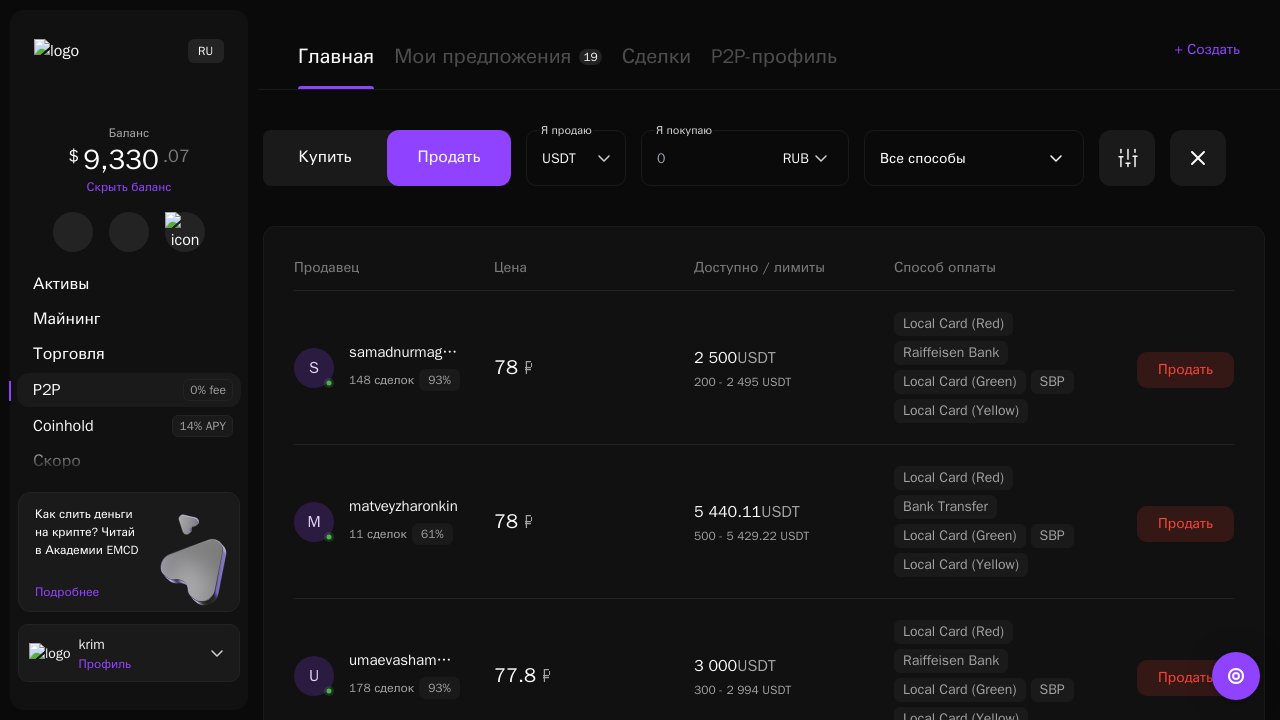 scroll, scrollTop: 1542, scrollLeft: 0, axis: vertical 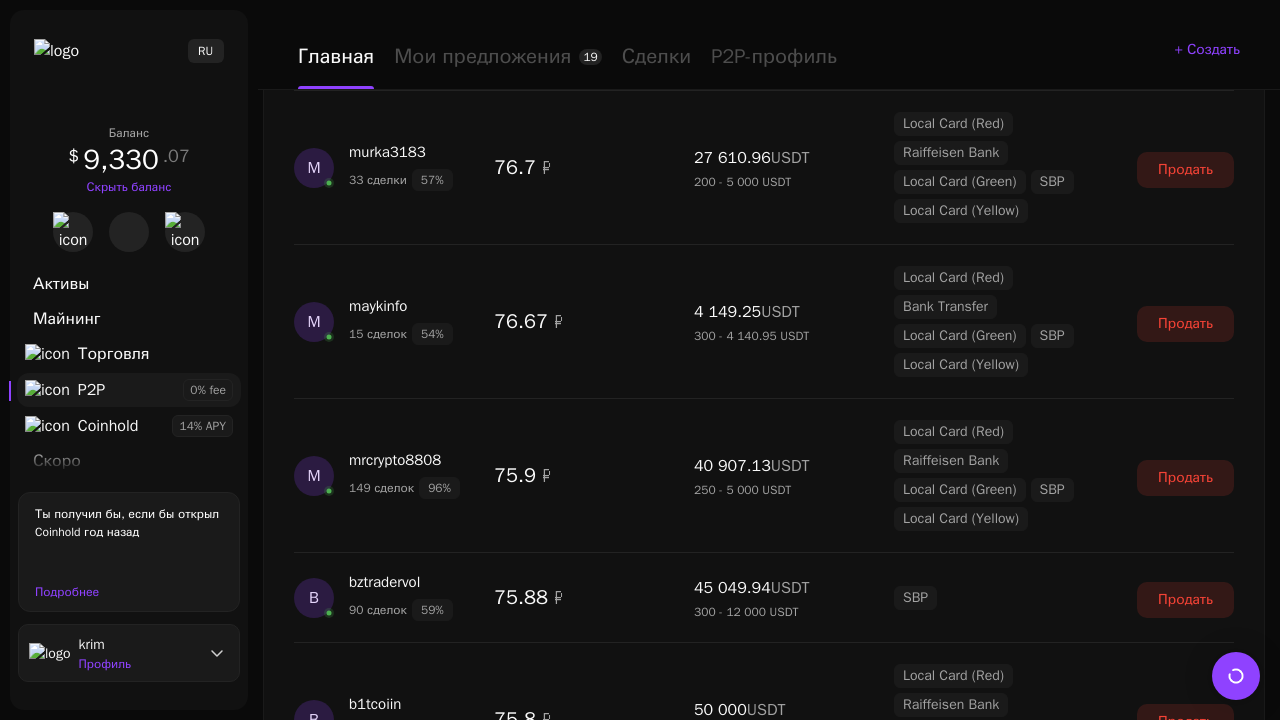 click on "Показать еще" at bounding box center [764, 2490] 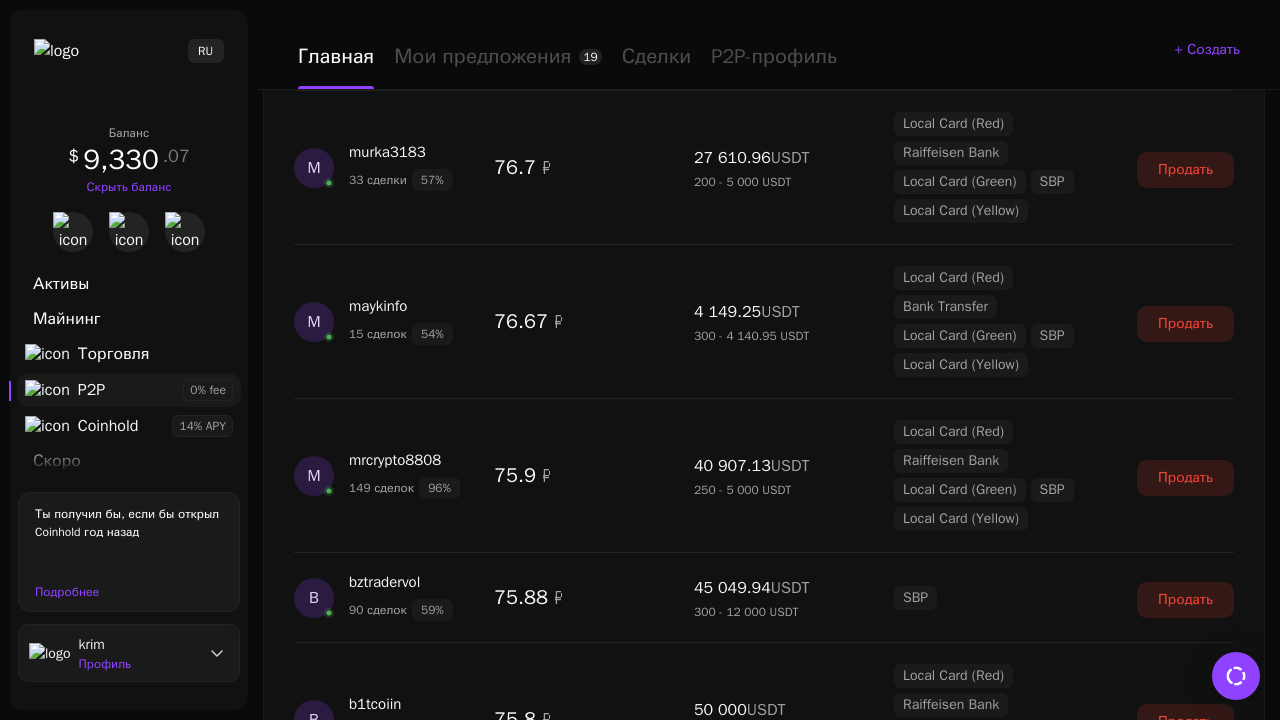 scroll, scrollTop: 3420, scrollLeft: 0, axis: vertical 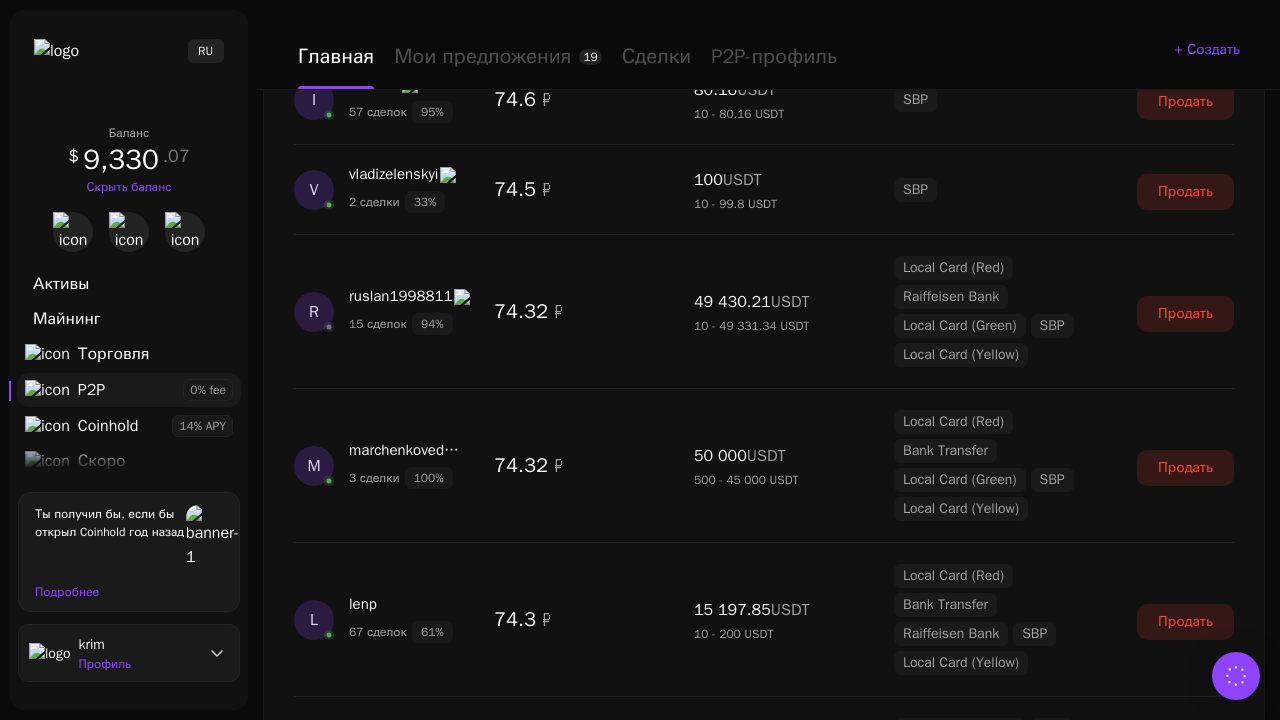 click on "Показать еще" at bounding box center [764, 2376] 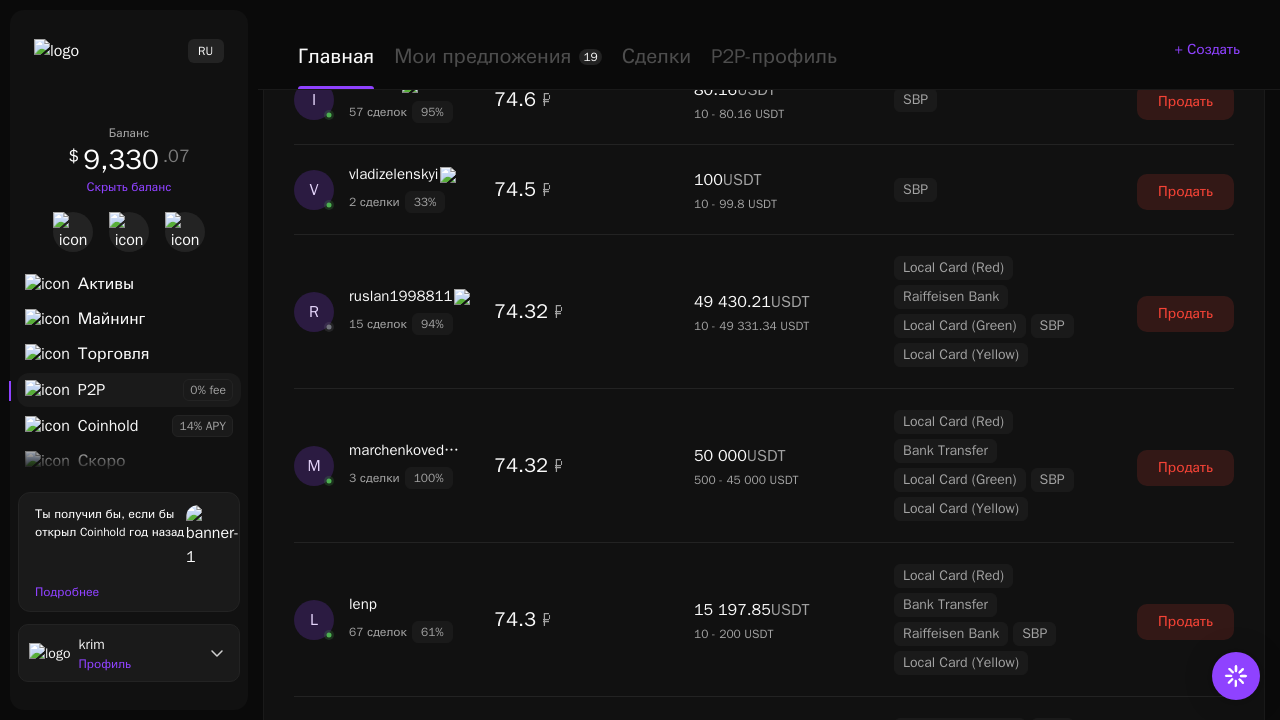 scroll, scrollTop: 5192, scrollLeft: 0, axis: vertical 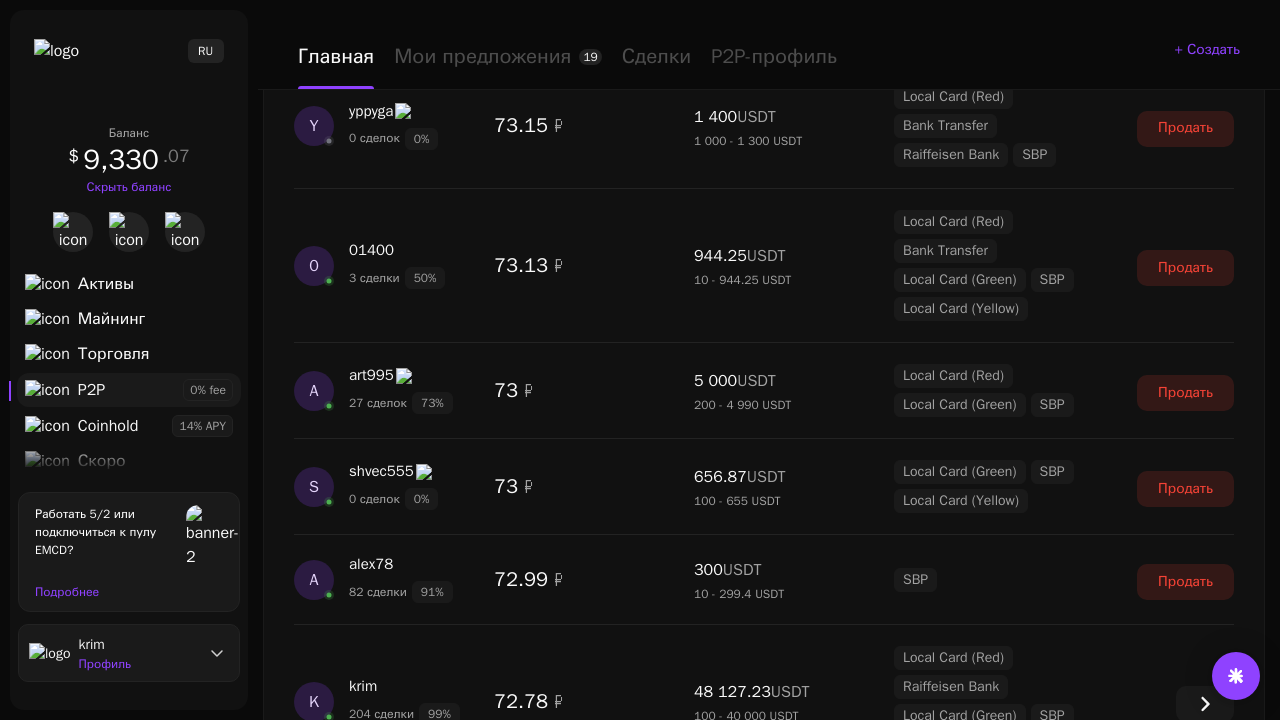 click on "Показать еще" at bounding box center (764, 2786) 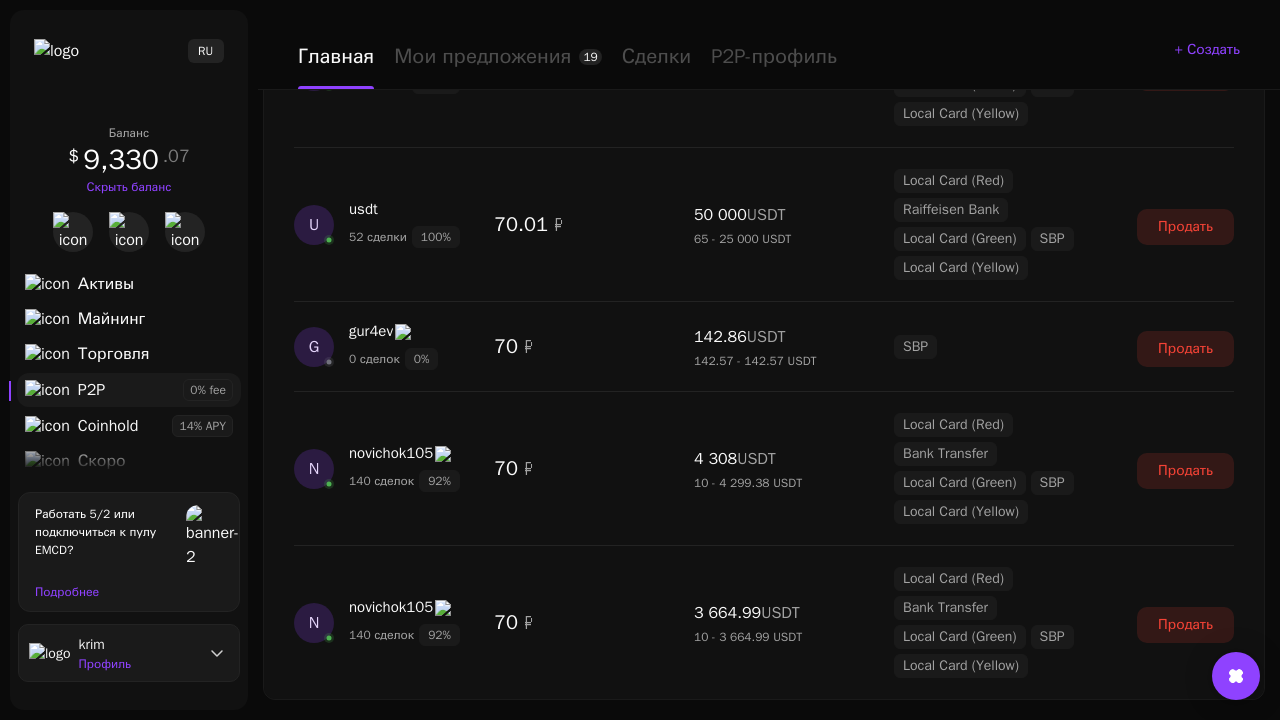 scroll, scrollTop: 7376, scrollLeft: 0, axis: vertical 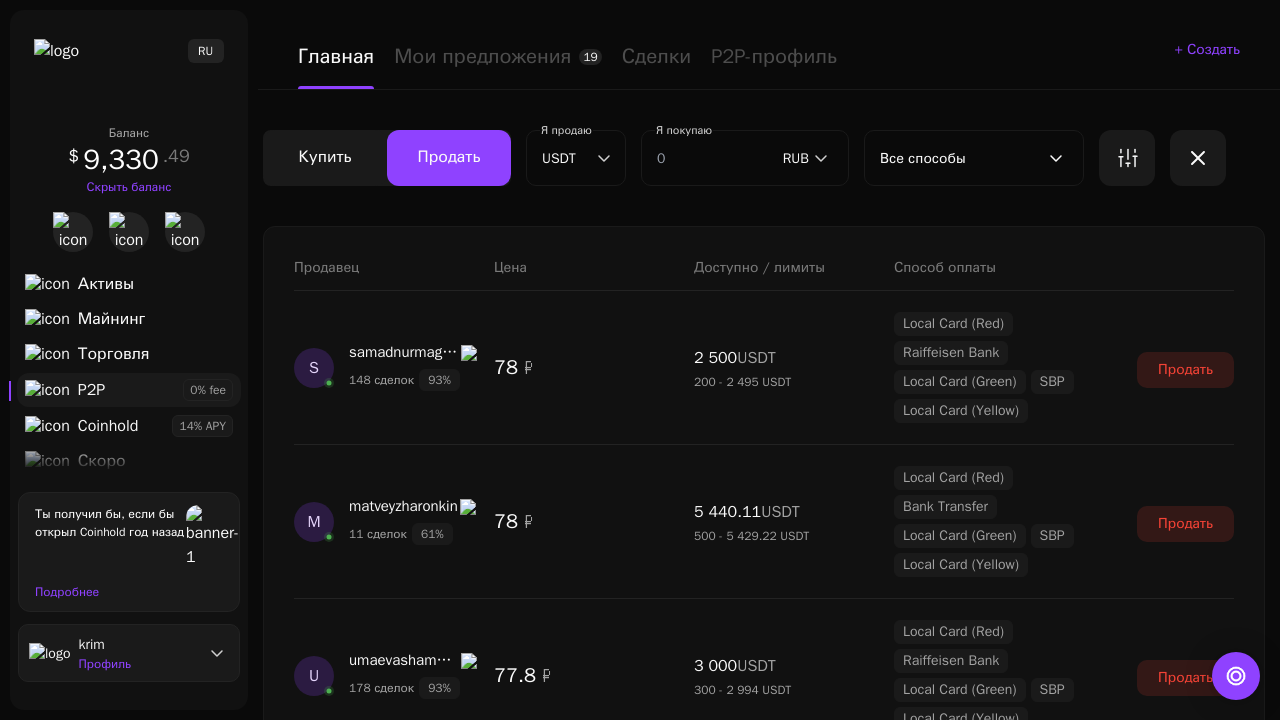 click on "Показать еще" at bounding box center [764, 2164] 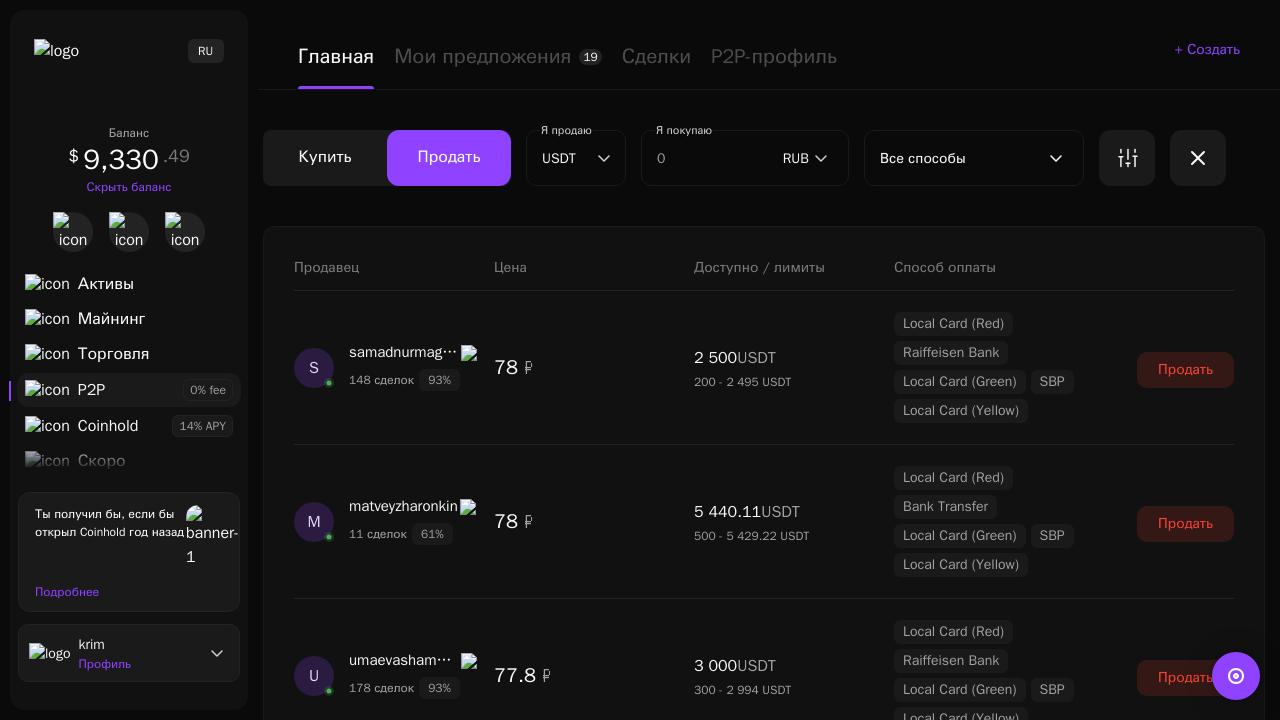 scroll, scrollTop: 1542, scrollLeft: 0, axis: vertical 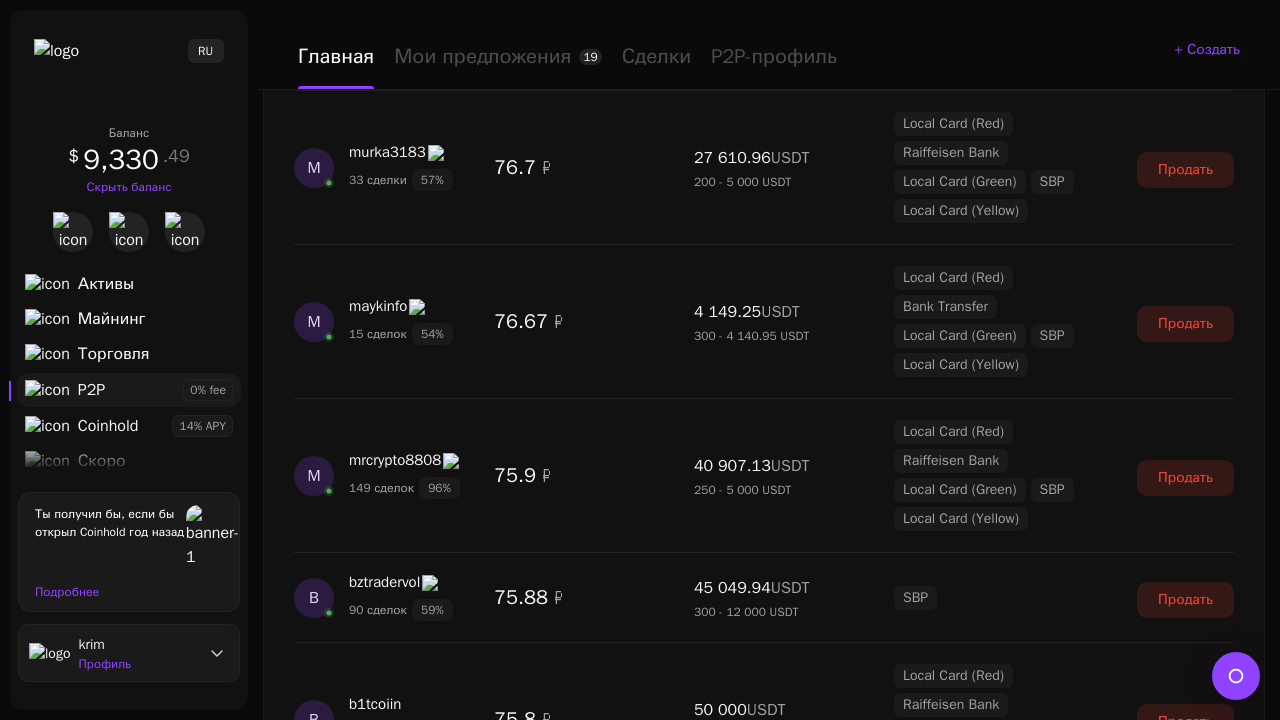 click on "Показать еще" at bounding box center [764, 2490] 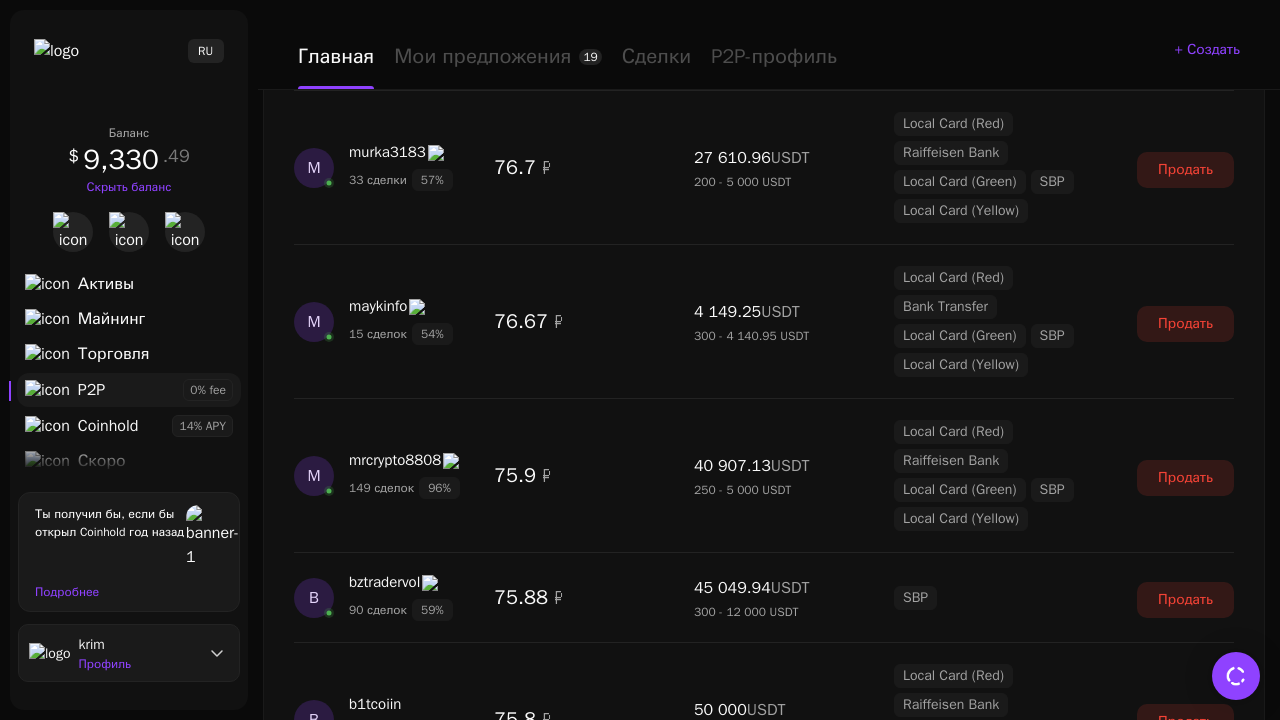 scroll, scrollTop: 3420, scrollLeft: 0, axis: vertical 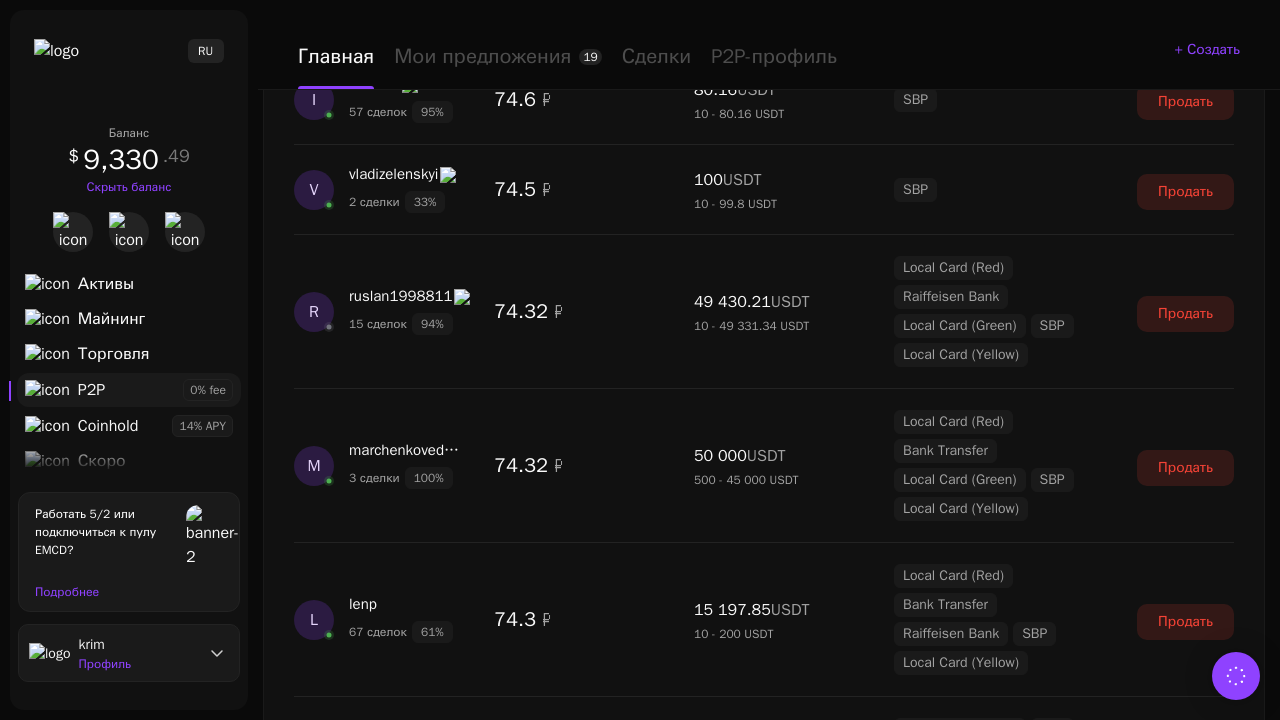 click on "Показать еще" at bounding box center [764, 2376] 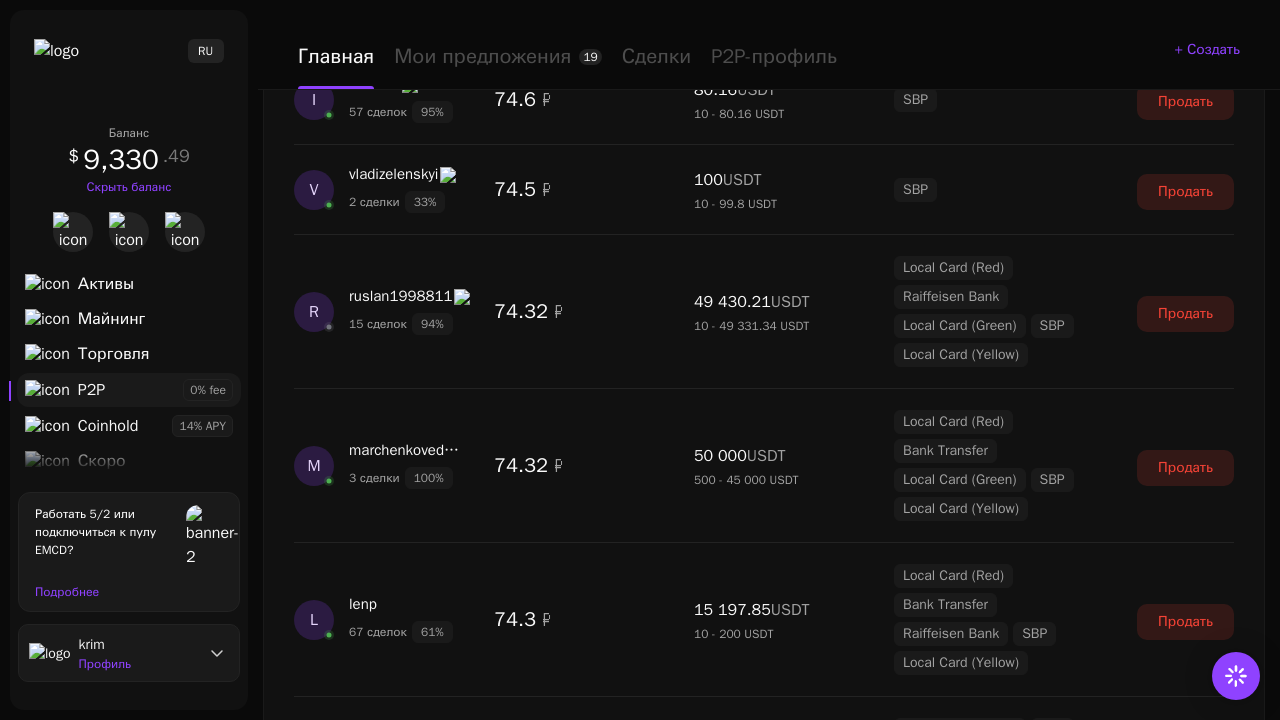 scroll, scrollTop: 5192, scrollLeft: 0, axis: vertical 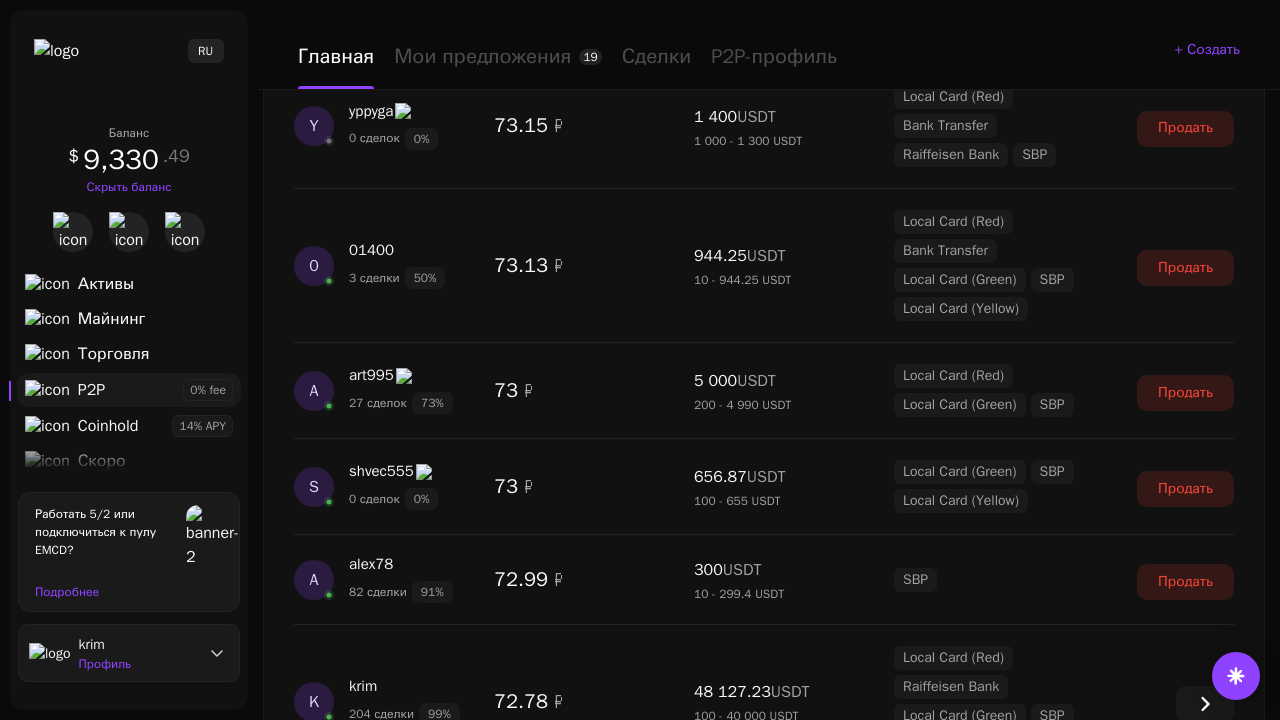 click on "Показать еще" at bounding box center [764, 2786] 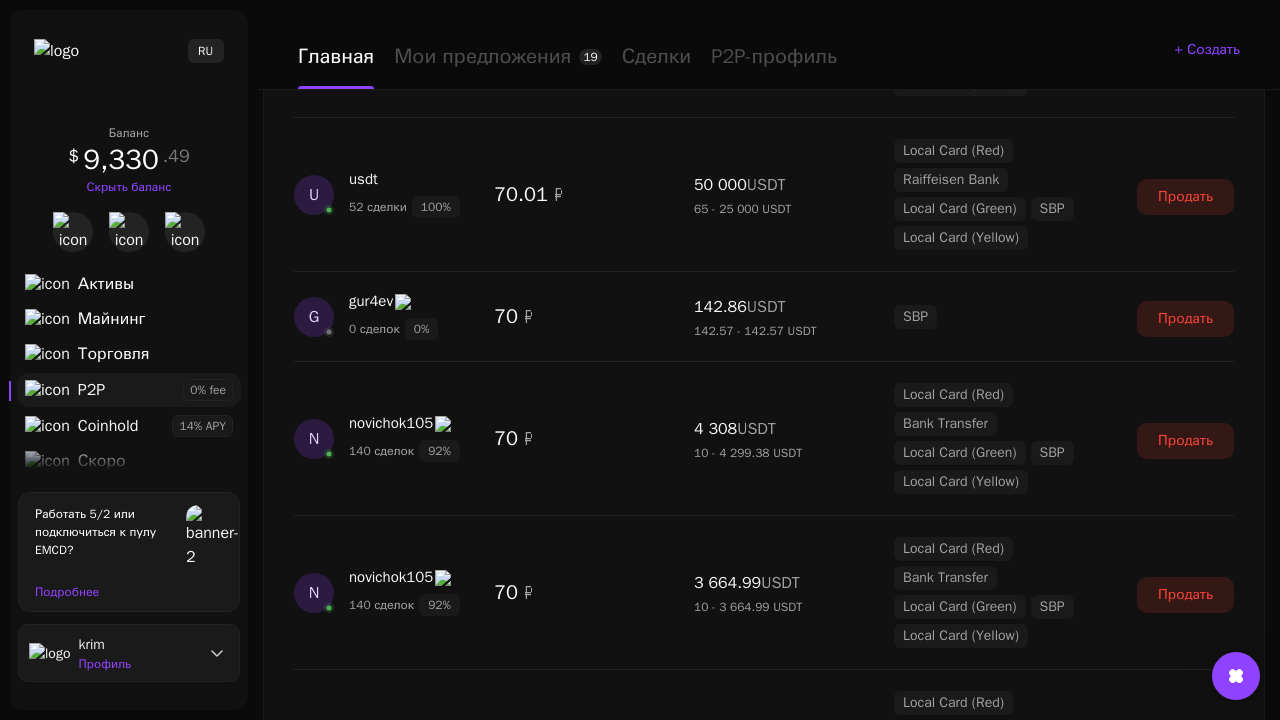scroll, scrollTop: 7376, scrollLeft: 0, axis: vertical 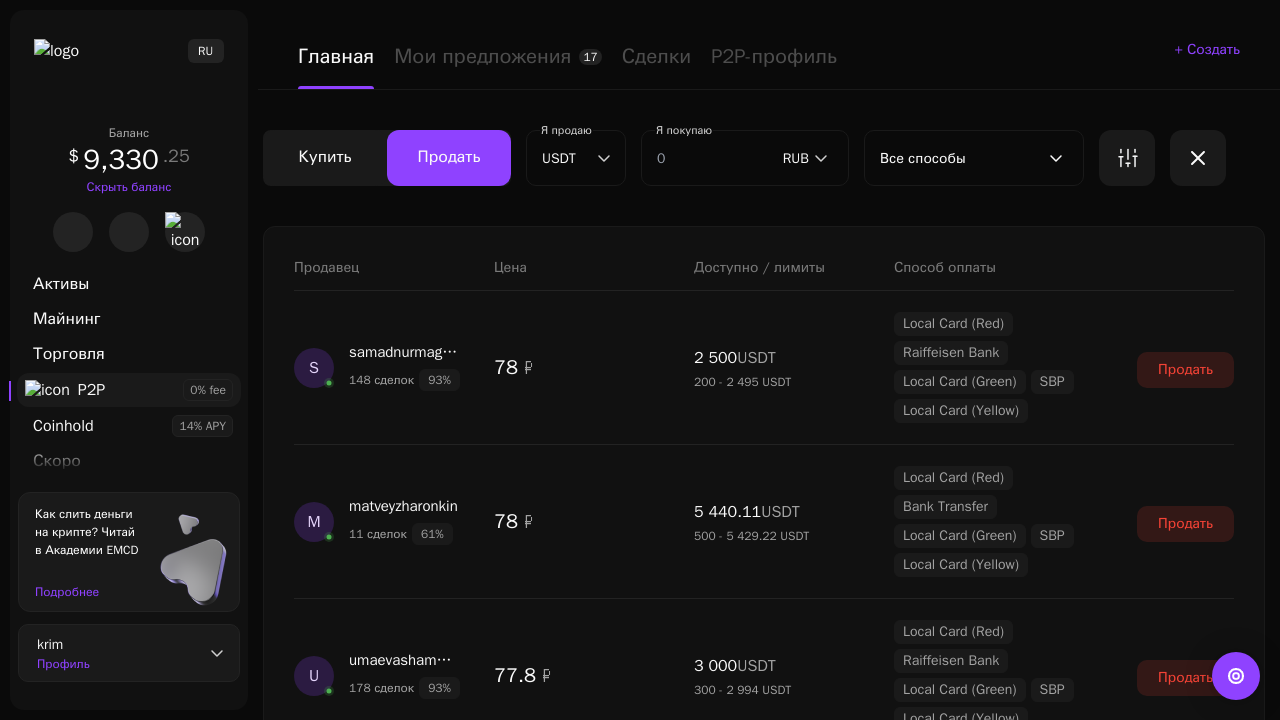 click on "Показать еще" at bounding box center [764, 2164] 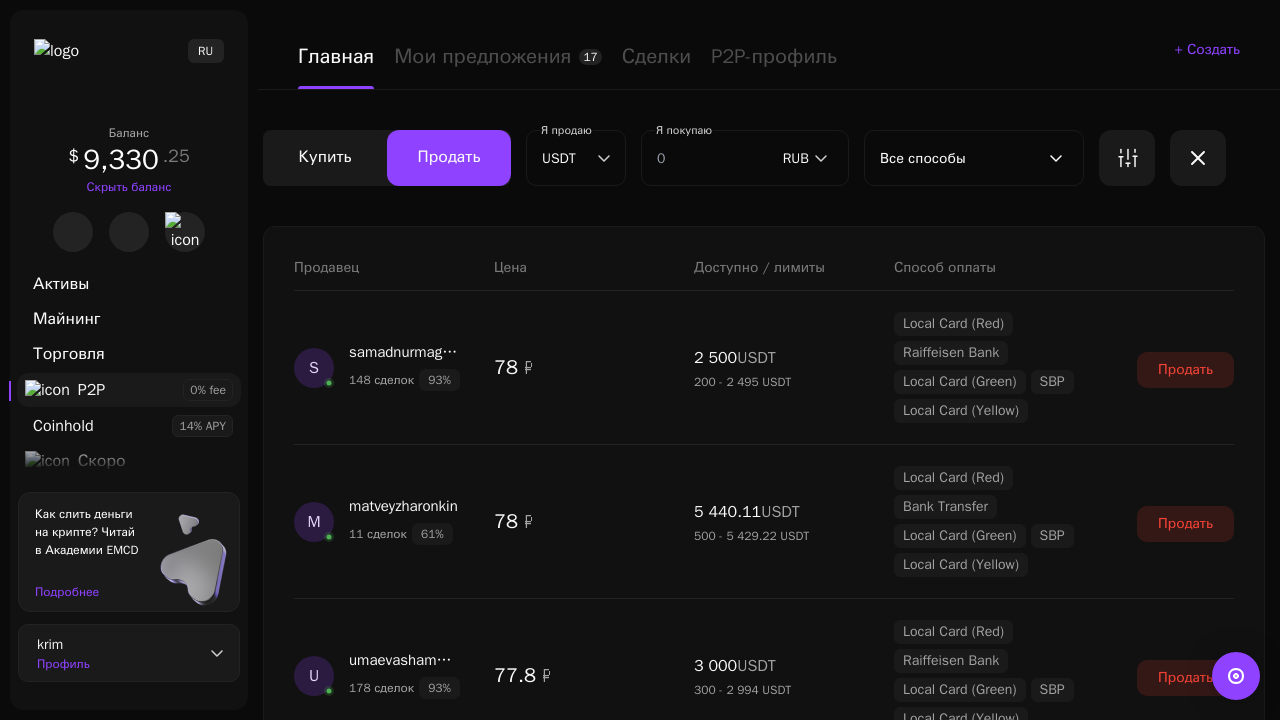 scroll, scrollTop: 1542, scrollLeft: 0, axis: vertical 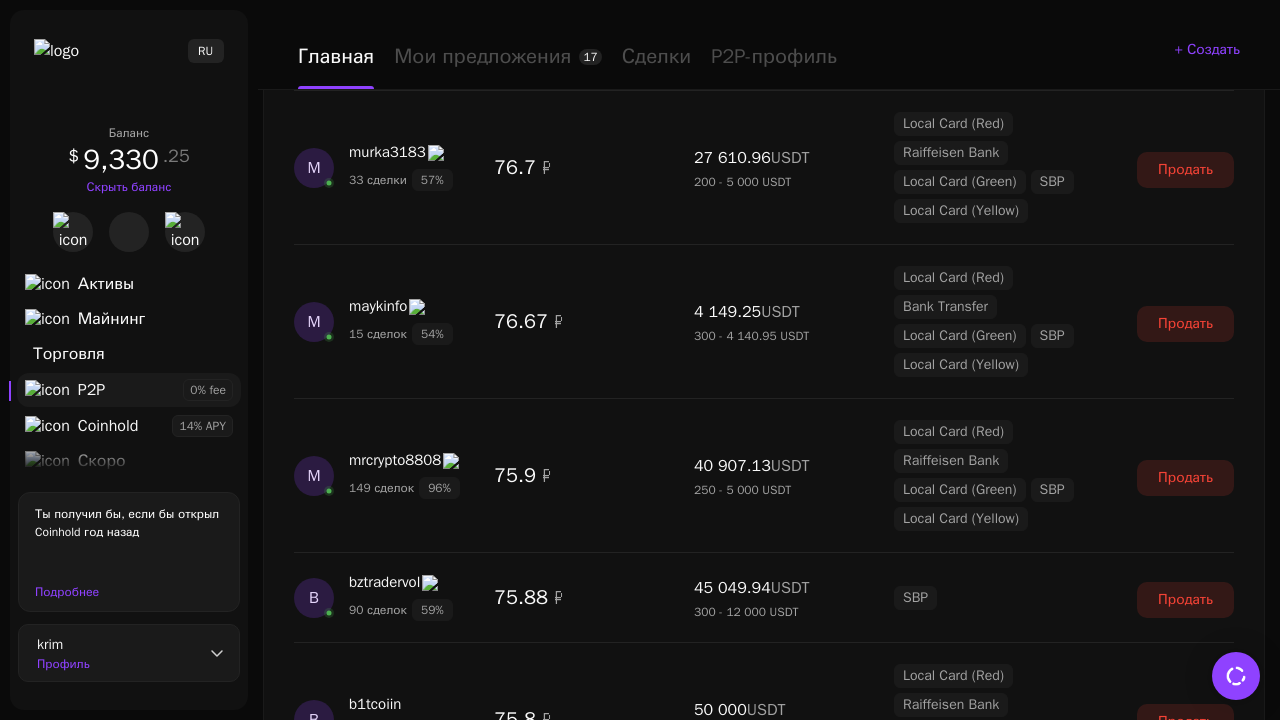 click on "Показать еще" at bounding box center [764, 2490] 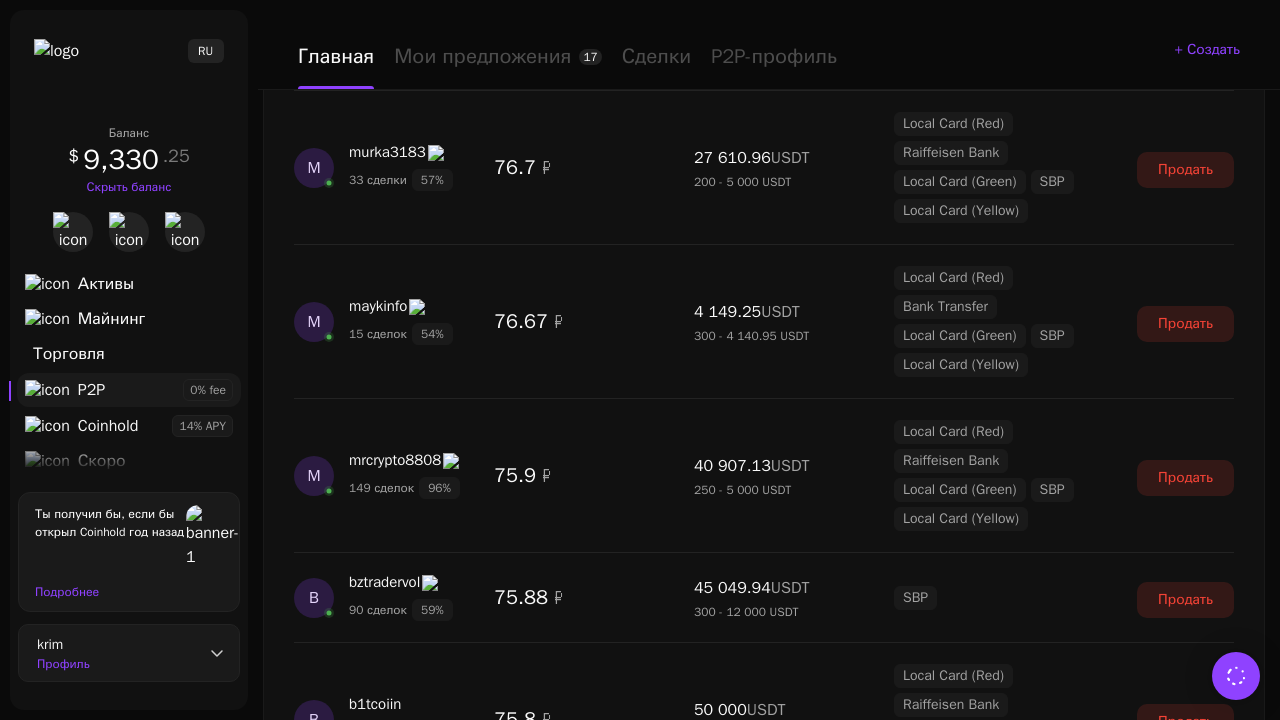 scroll, scrollTop: 3420, scrollLeft: 0, axis: vertical 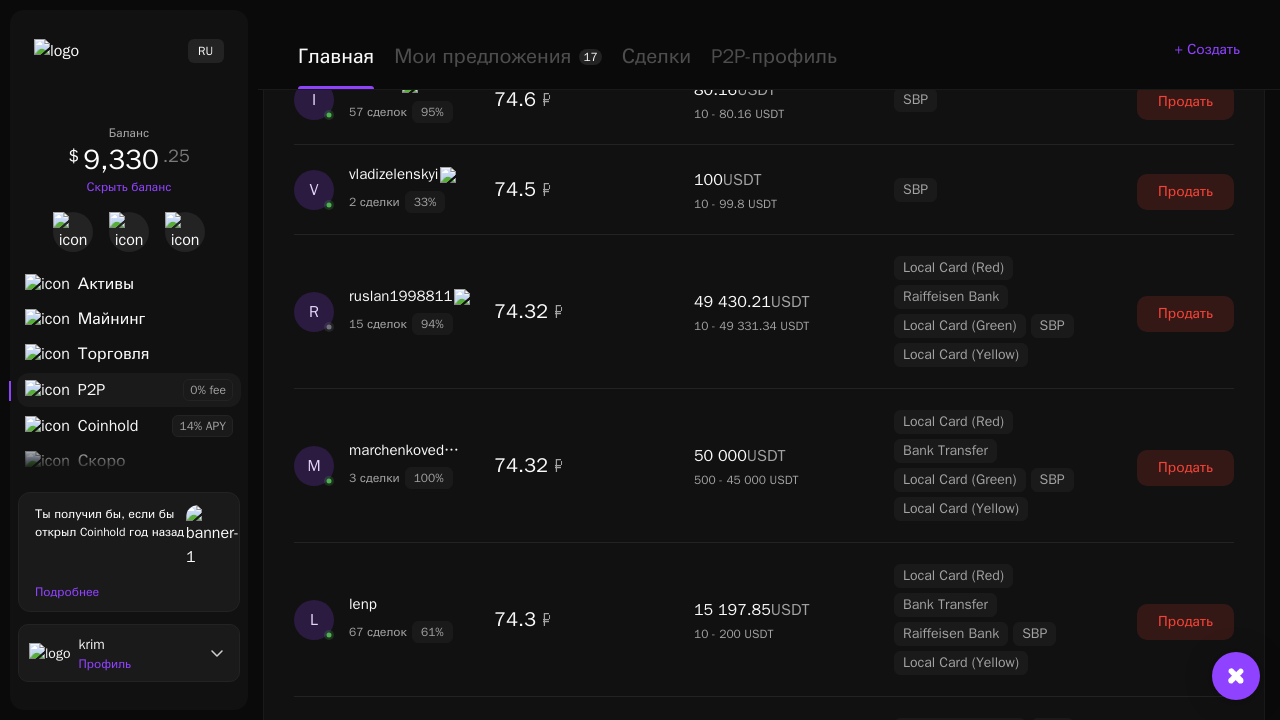 click on "Показать еще" at bounding box center (764, 2312) 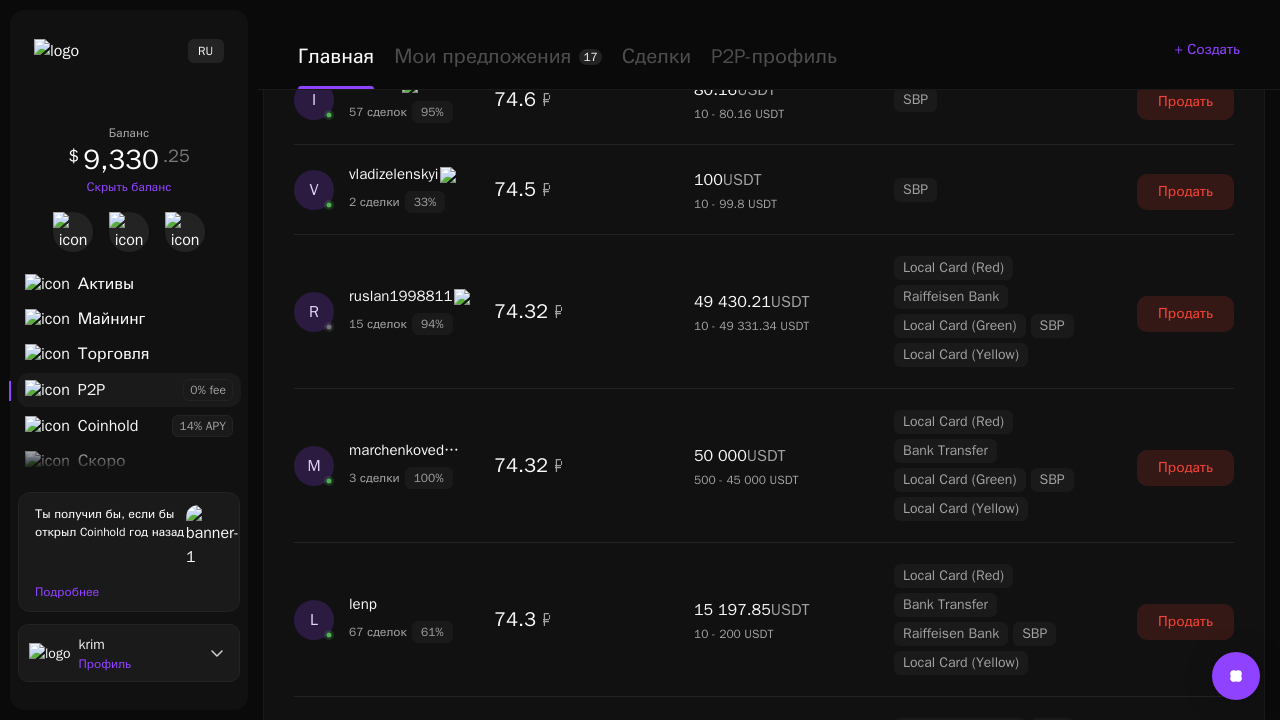 scroll, scrollTop: 5128, scrollLeft: 0, axis: vertical 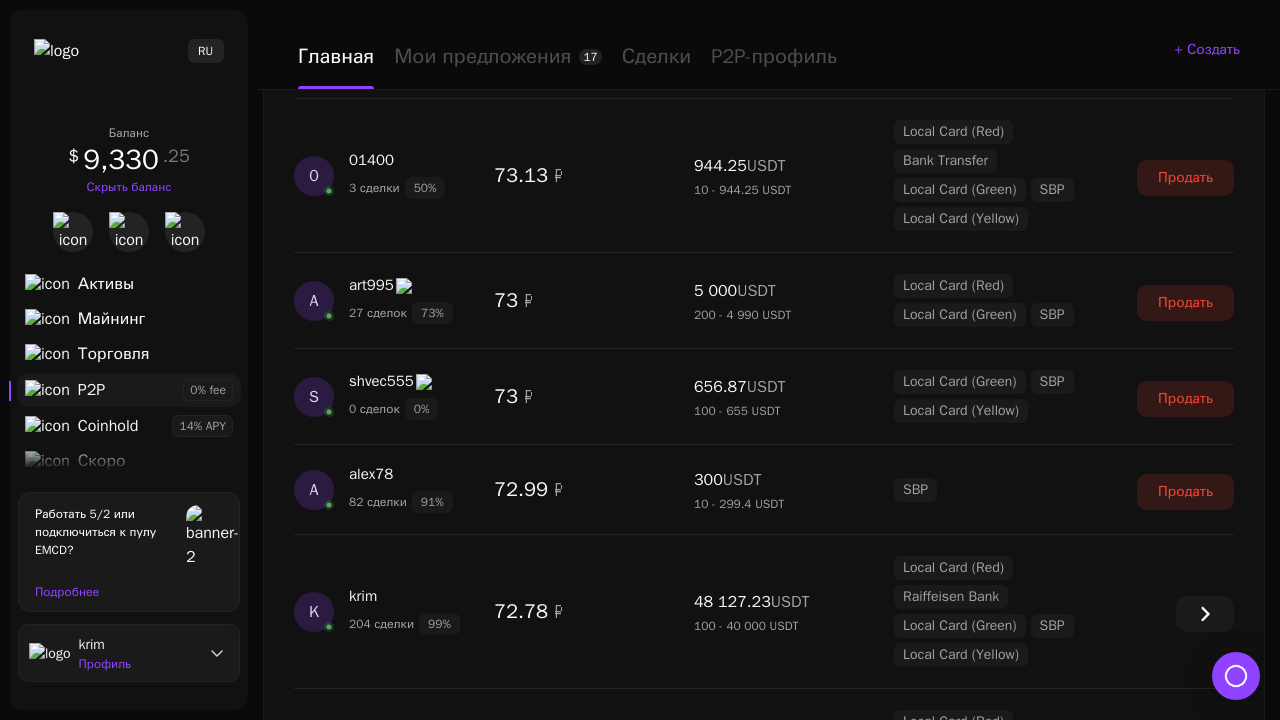click on "Показать еще" at bounding box center (764, 2850) 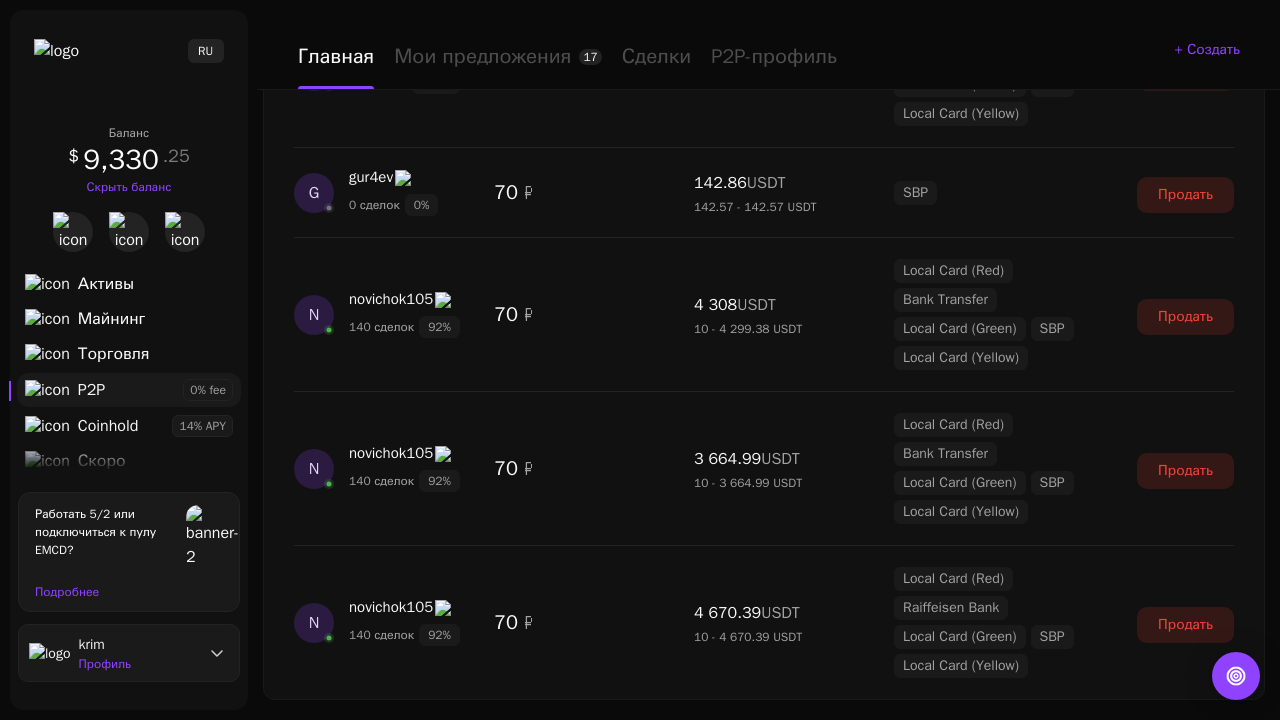 scroll, scrollTop: 7376, scrollLeft: 0, axis: vertical 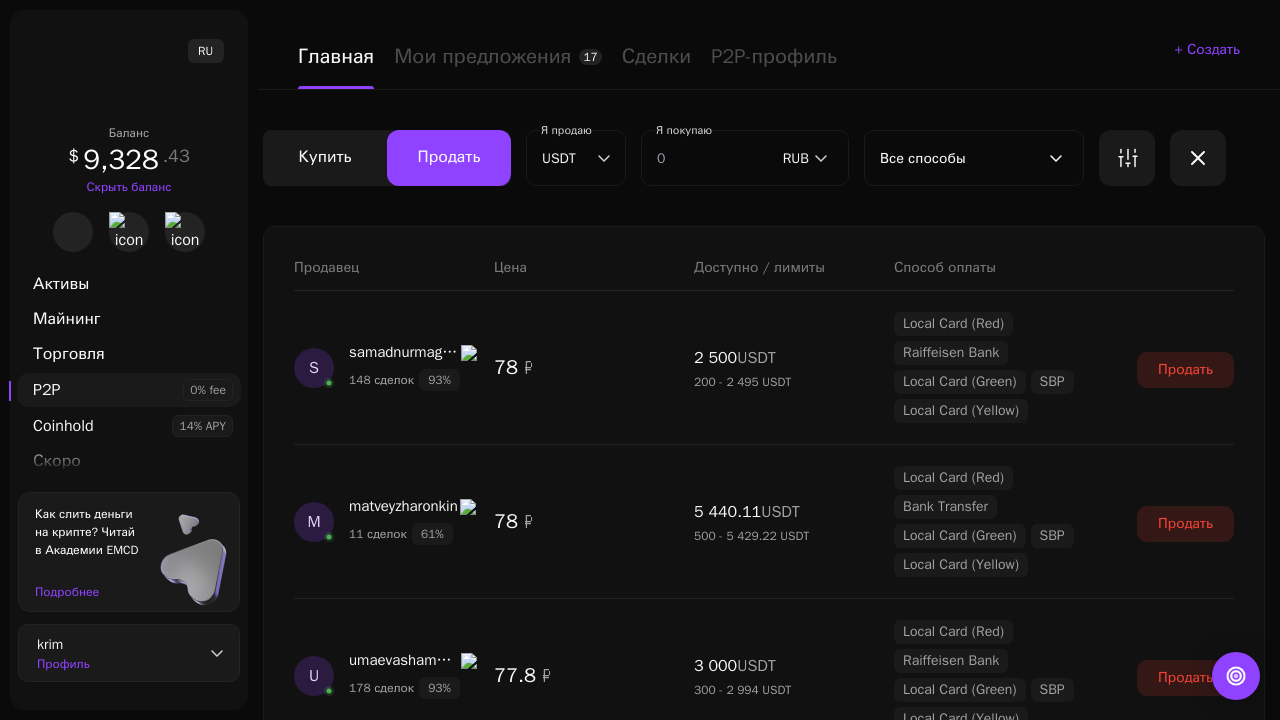 click on "Показать еще" at bounding box center [764, 2100] 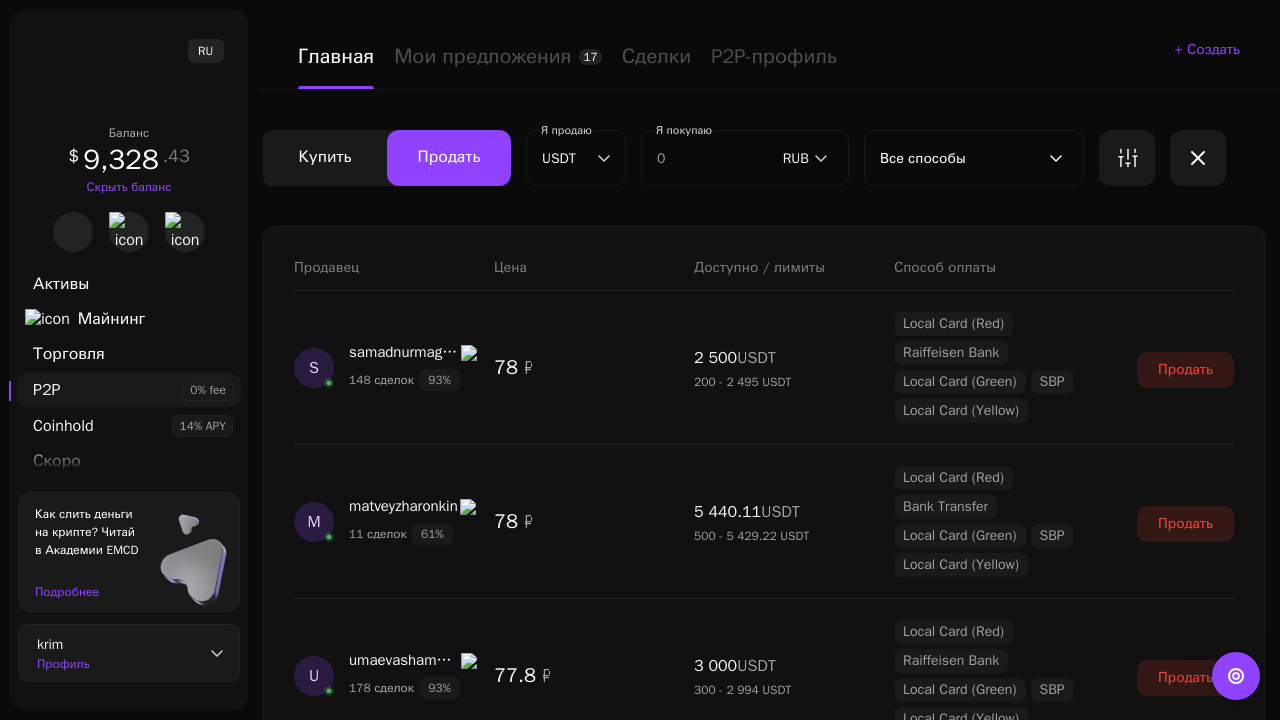 scroll, scrollTop: 1480, scrollLeft: 0, axis: vertical 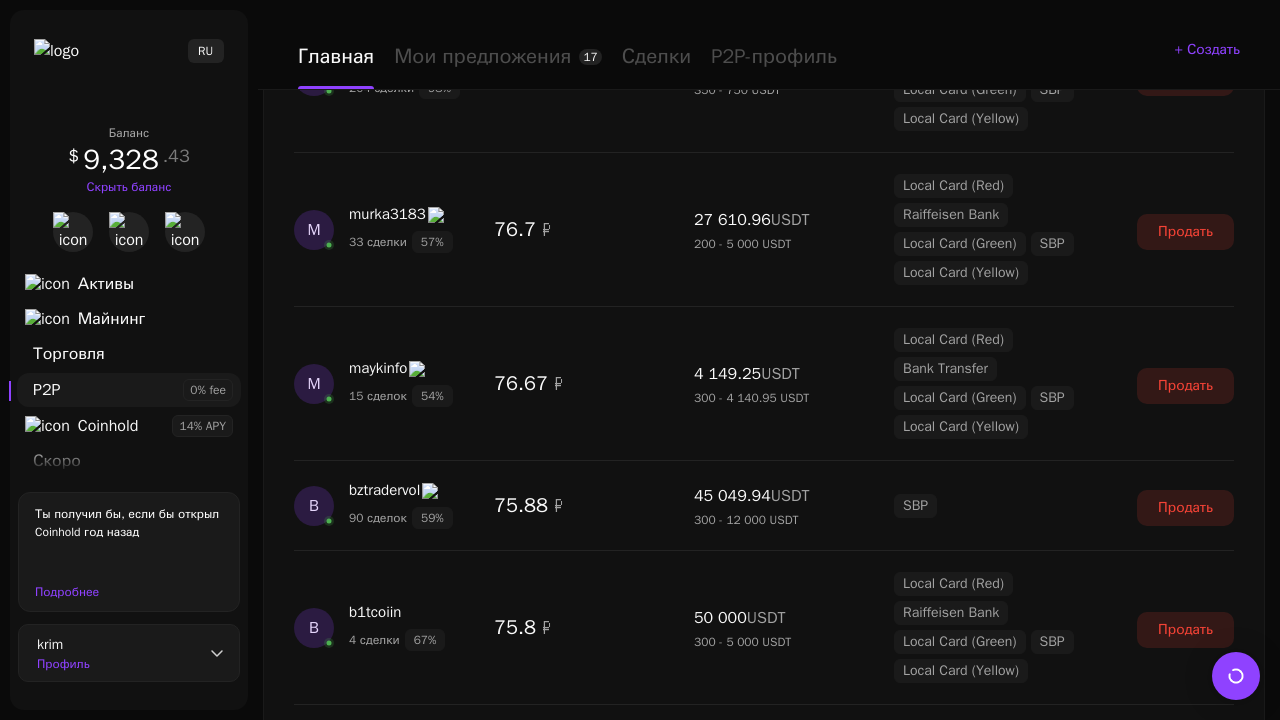 click on "Показать еще" at bounding box center [764, 2552] 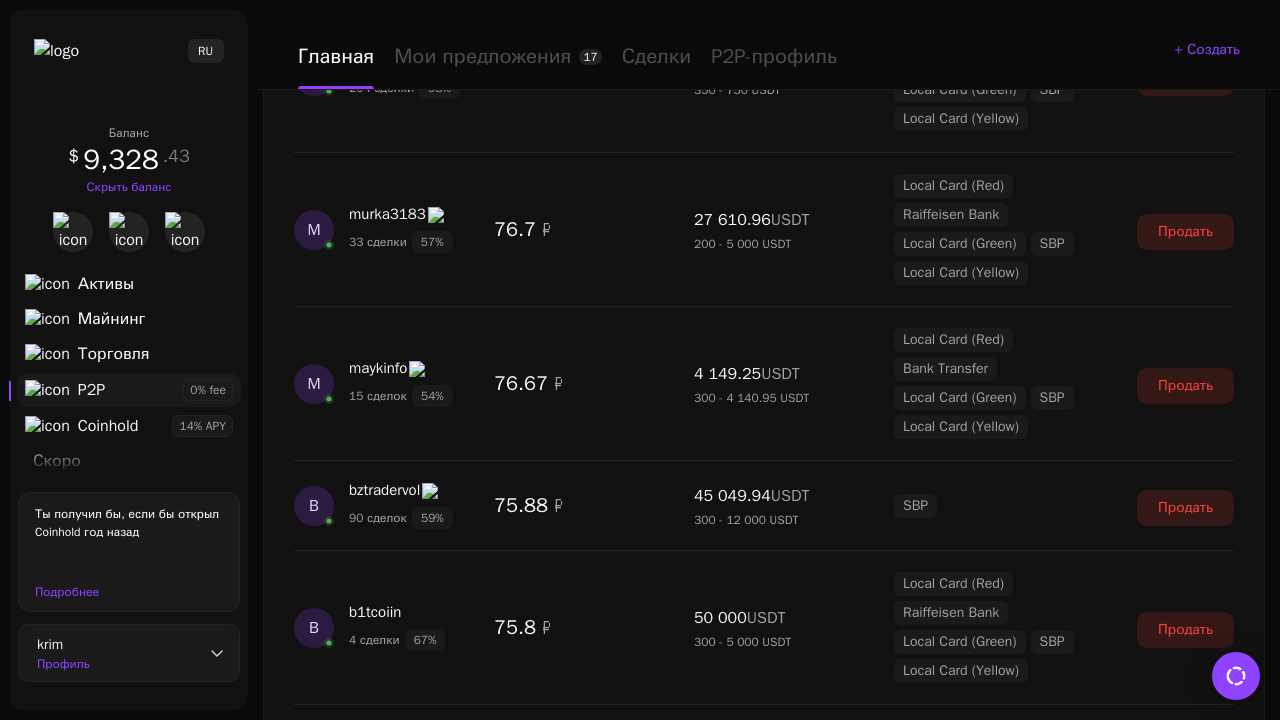 scroll, scrollTop: 3420, scrollLeft: 0, axis: vertical 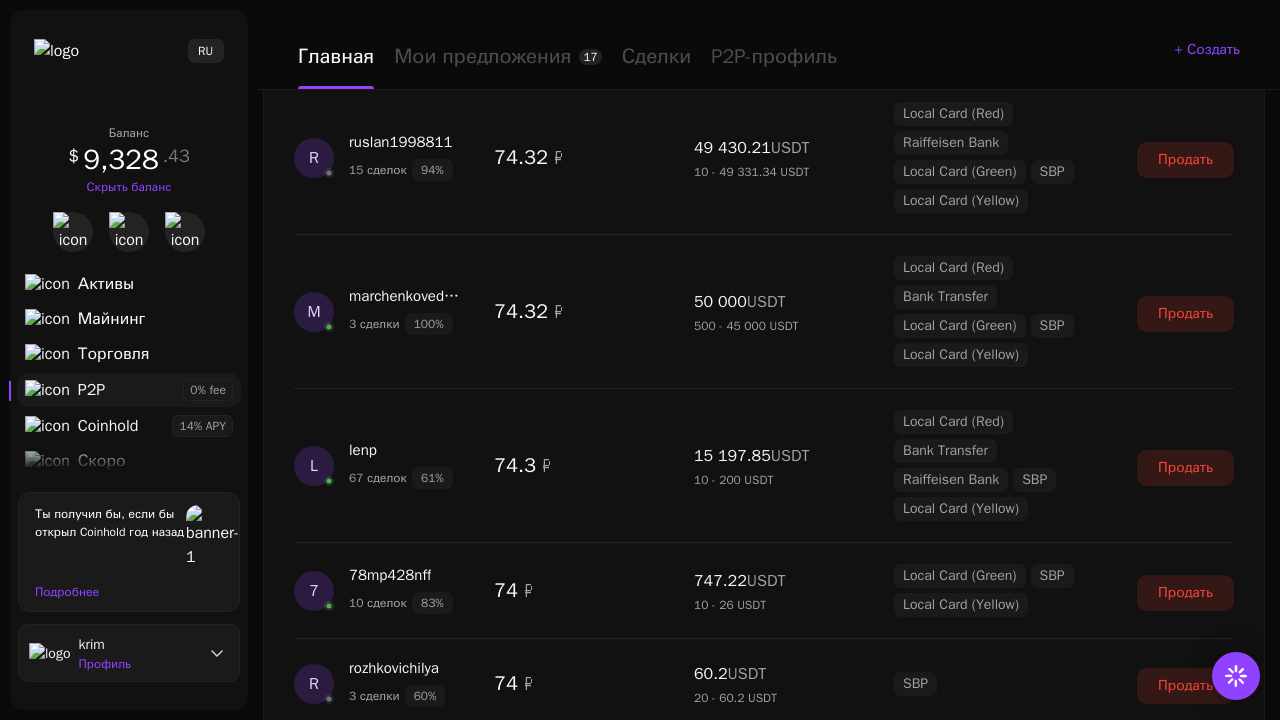click on "Показать еще" at bounding box center (764, 2312) 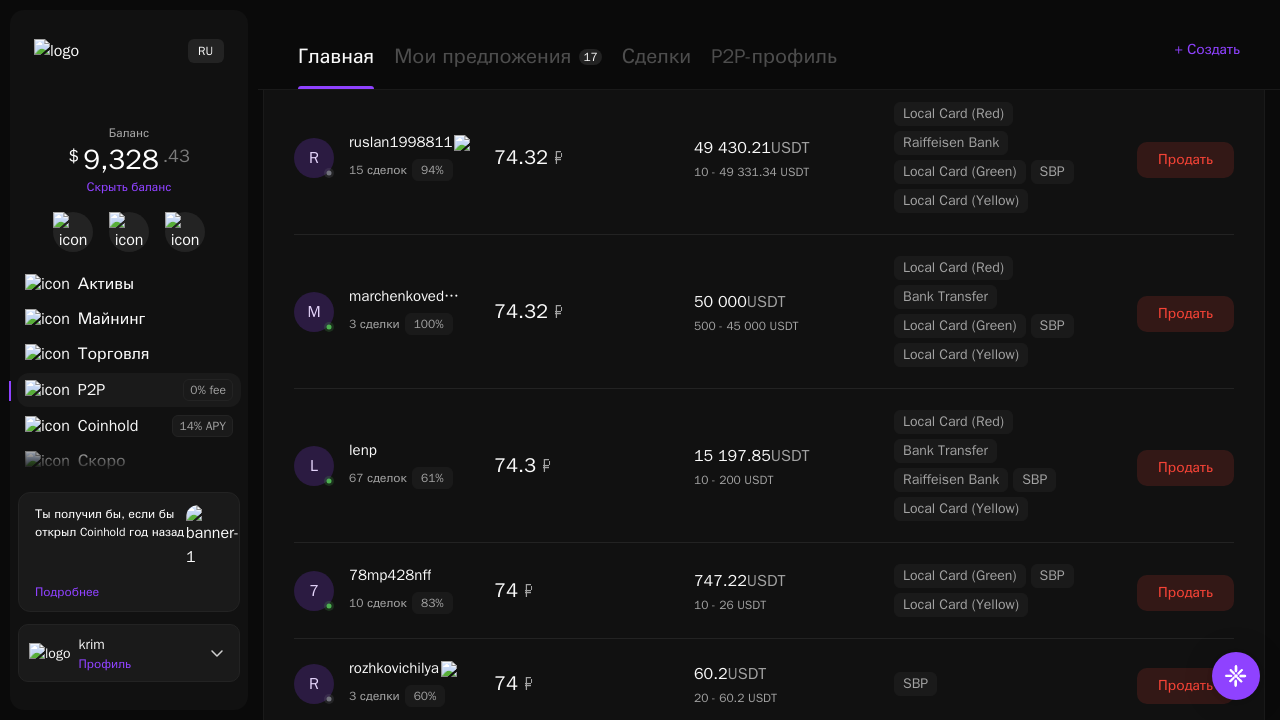 scroll, scrollTop: 5128, scrollLeft: 0, axis: vertical 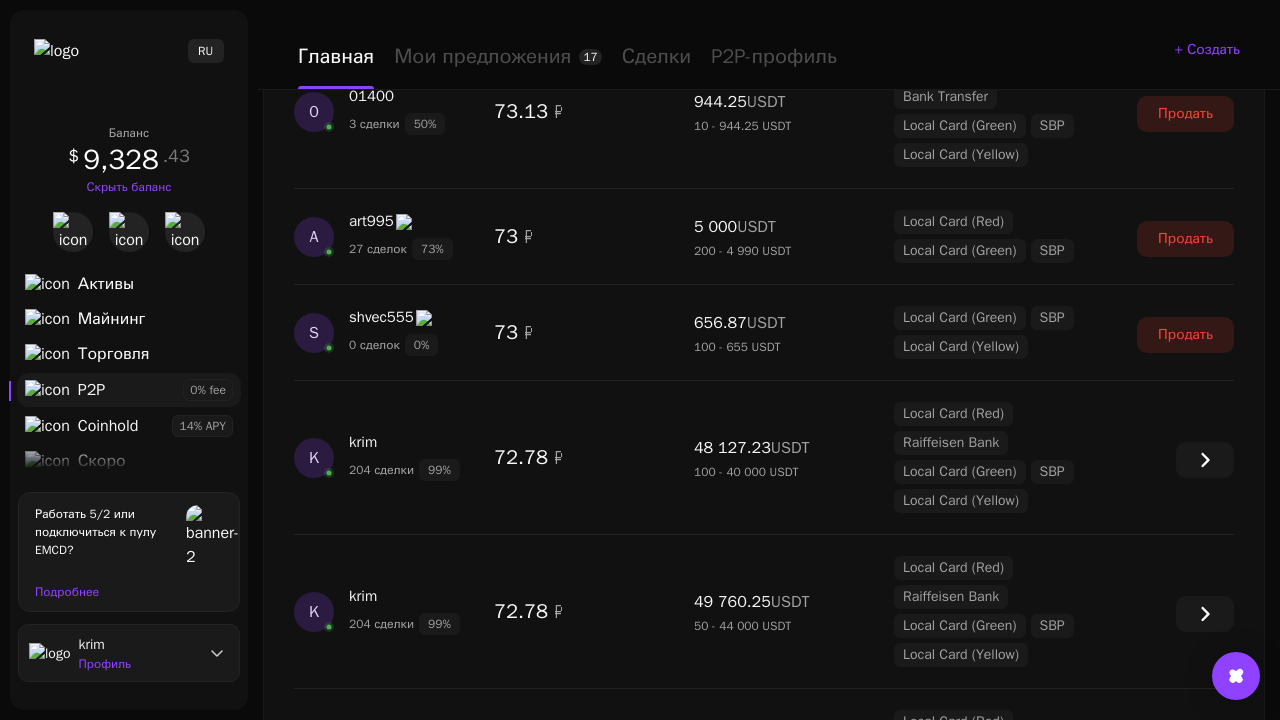 click on "Показать еще" at bounding box center (764, 2821) 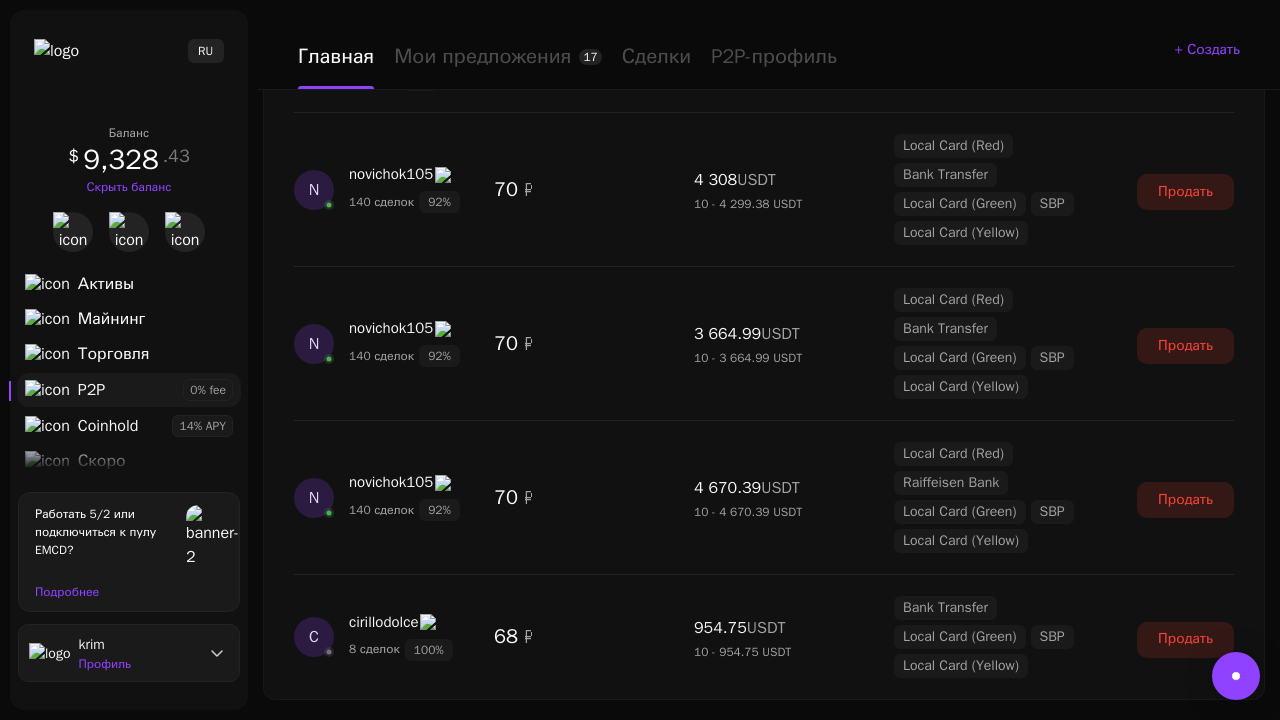 scroll, scrollTop: 7347, scrollLeft: 0, axis: vertical 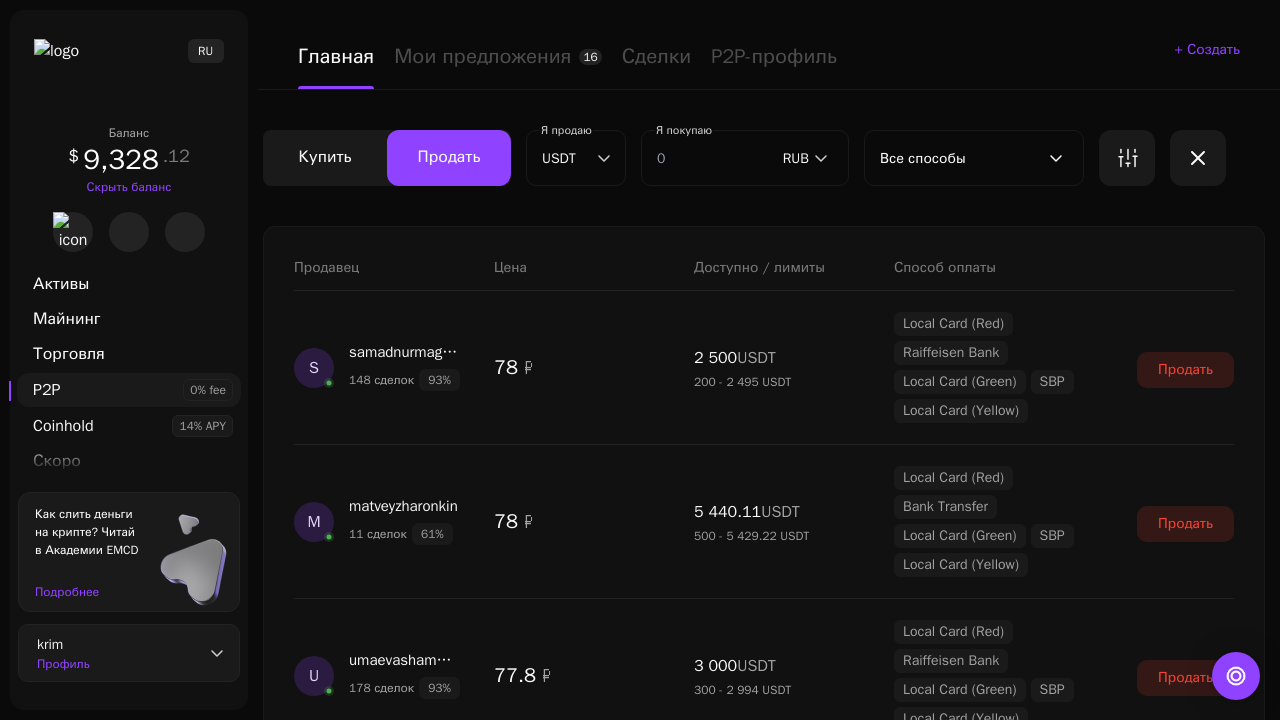 click on "Показать еще" at bounding box center (764, 2164) 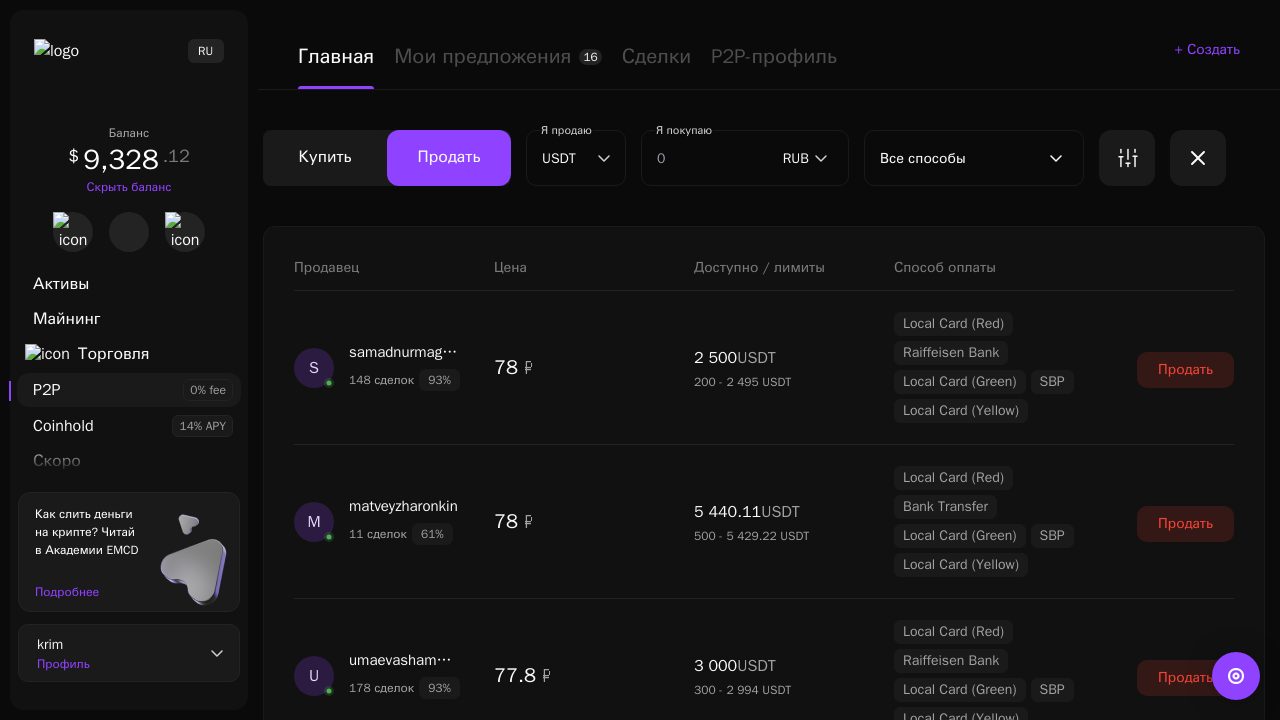 scroll, scrollTop: 1544, scrollLeft: 0, axis: vertical 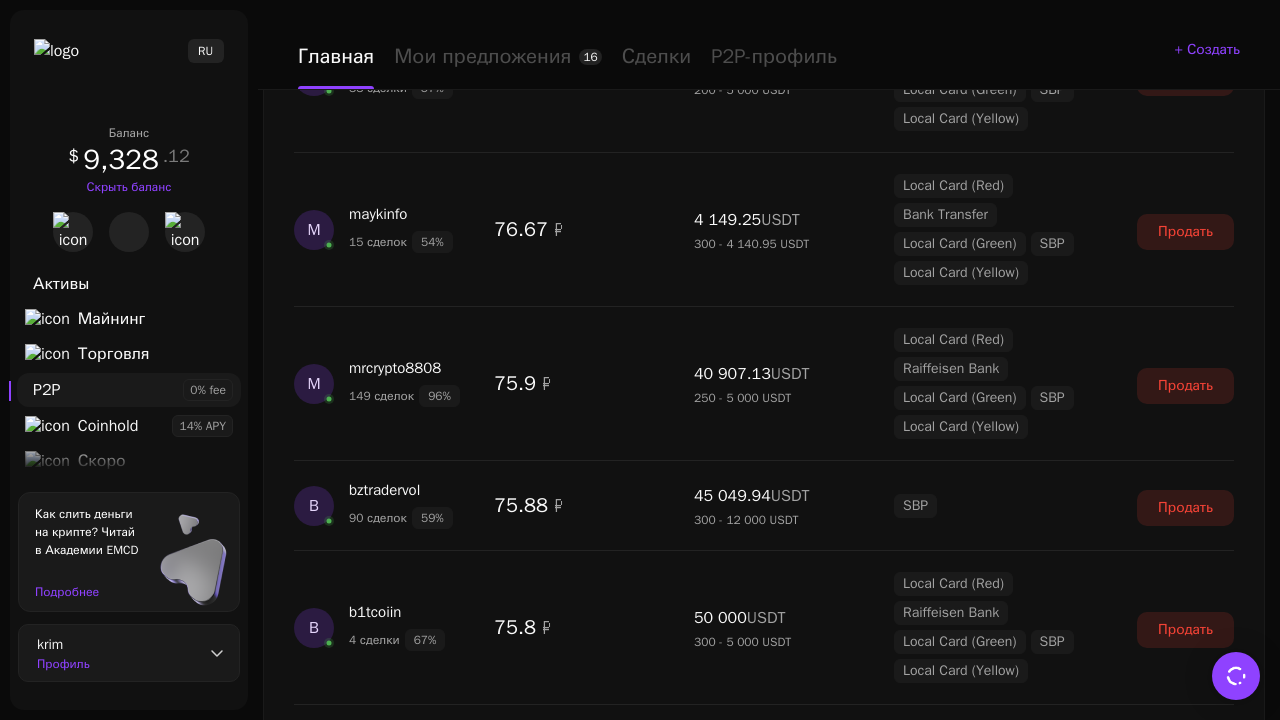 click on "Показать еще" at bounding box center [764, 2552] 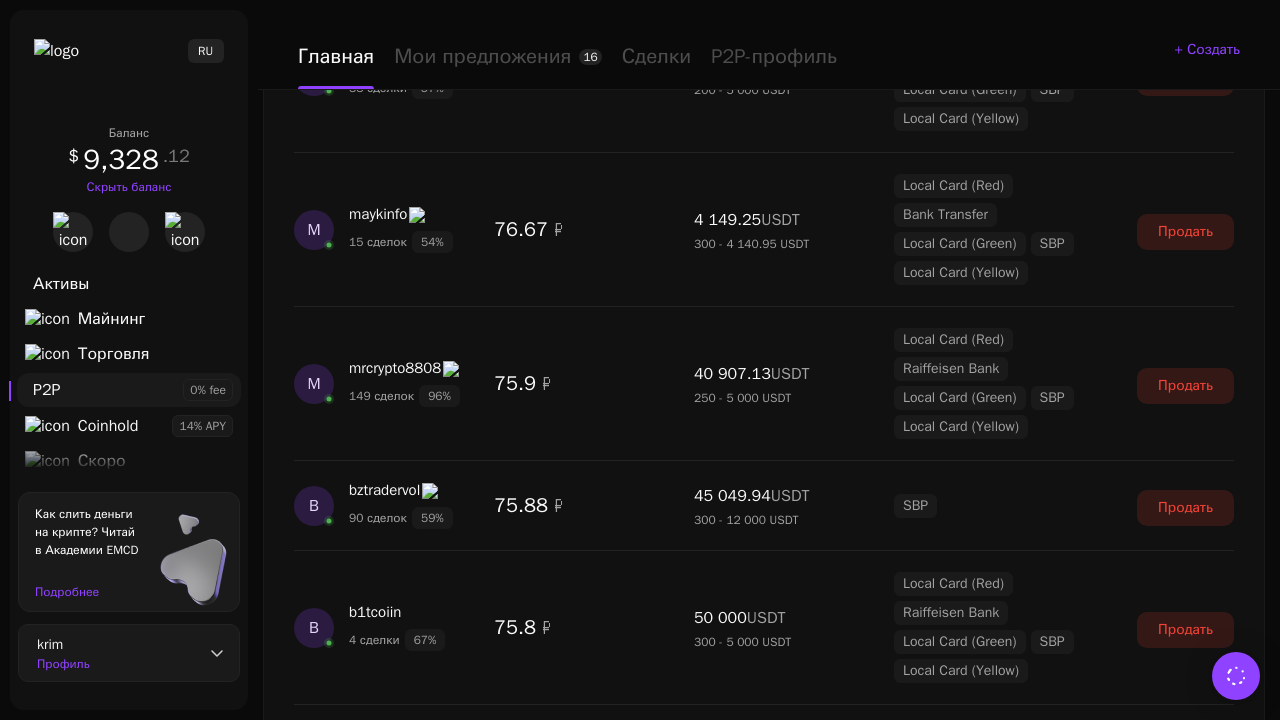 scroll, scrollTop: 3484, scrollLeft: 0, axis: vertical 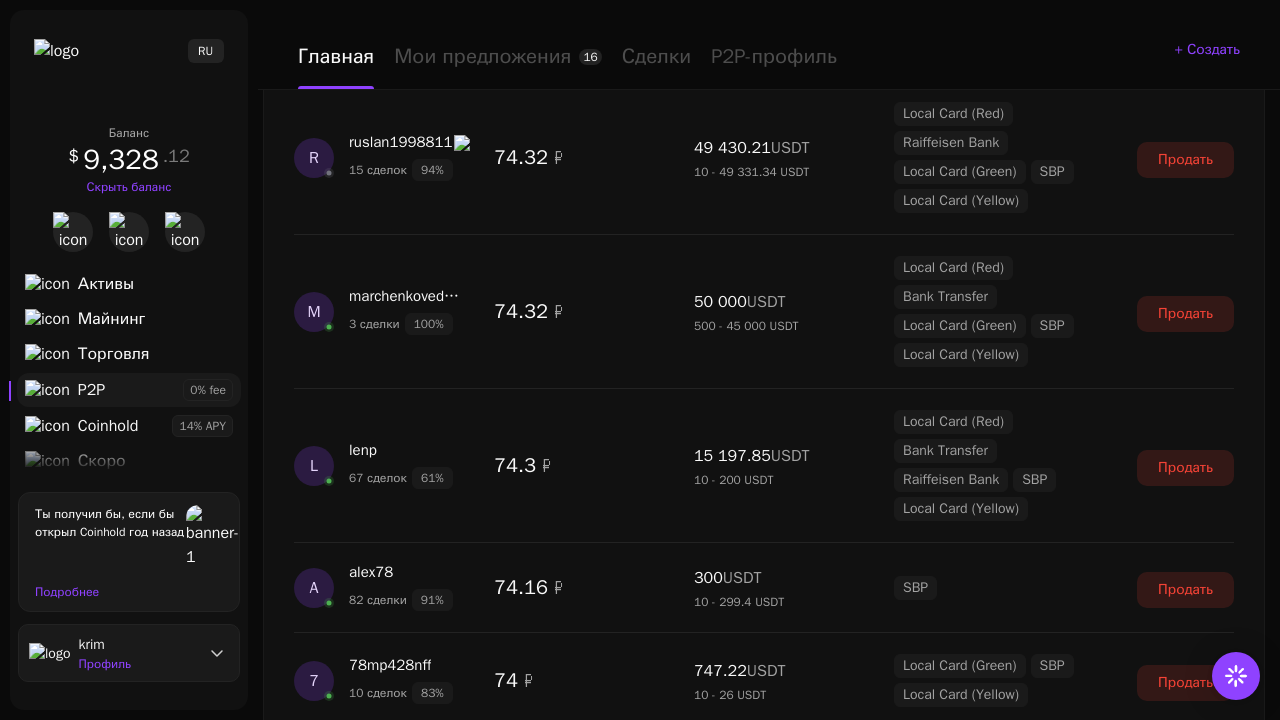 click on "Показать еще" at bounding box center [764, 2312] 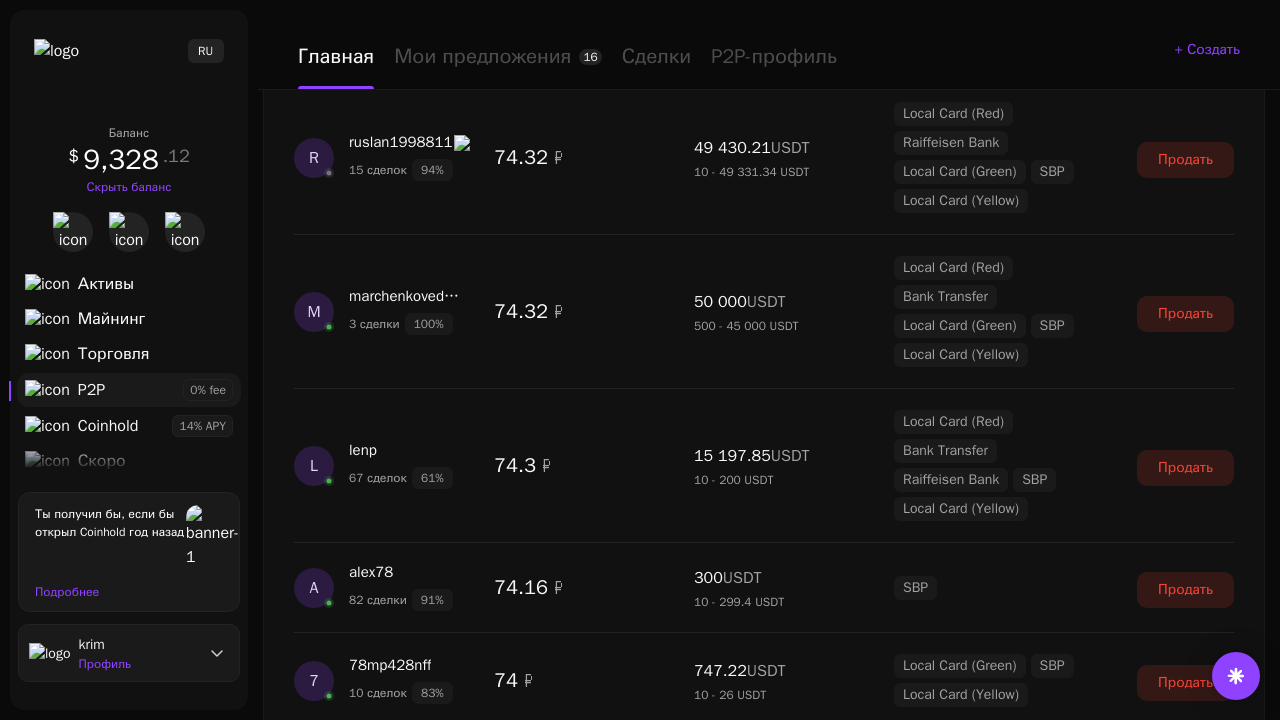 scroll, scrollTop: 5192, scrollLeft: 0, axis: vertical 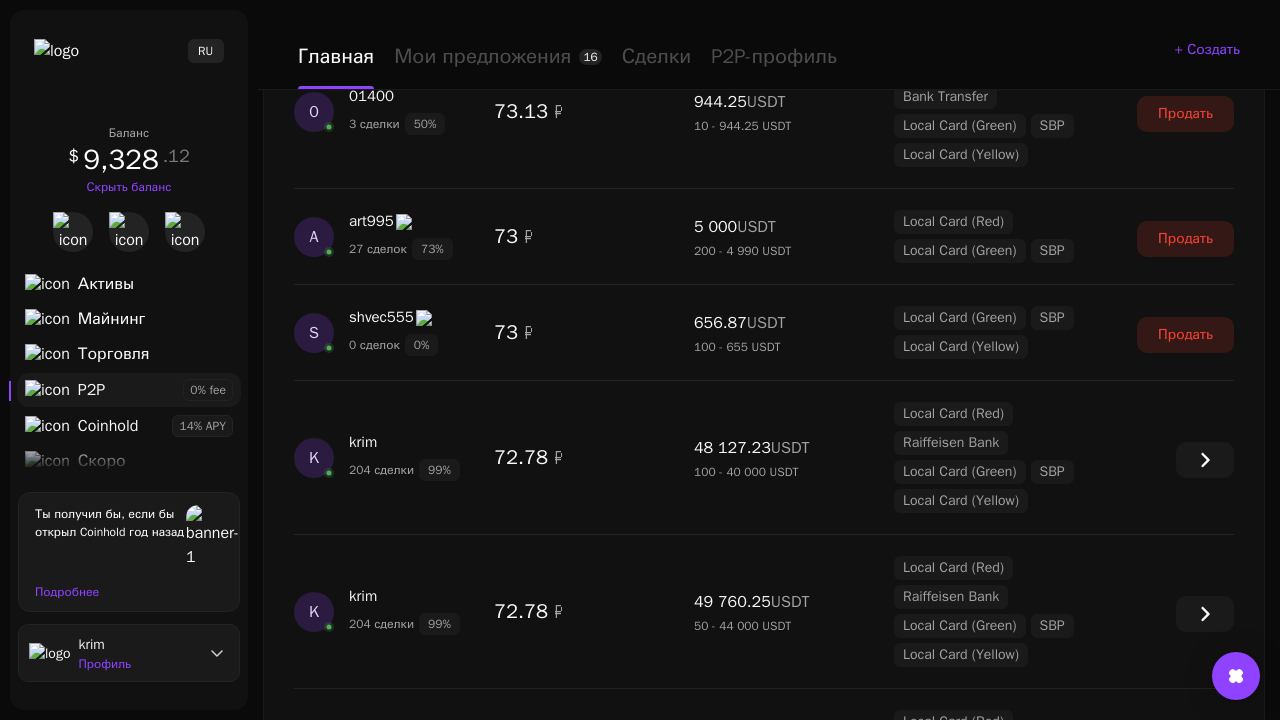click on "Показать еще" at bounding box center (764, 2821) 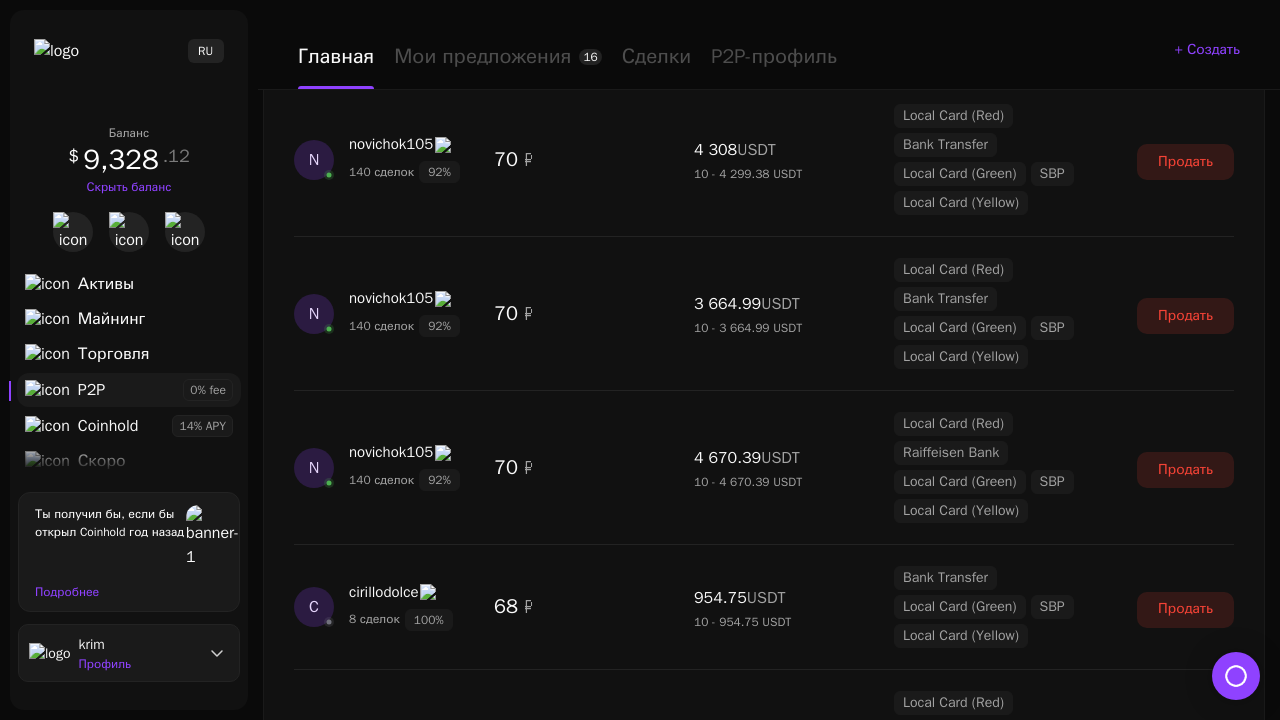 scroll, scrollTop: 7411, scrollLeft: 0, axis: vertical 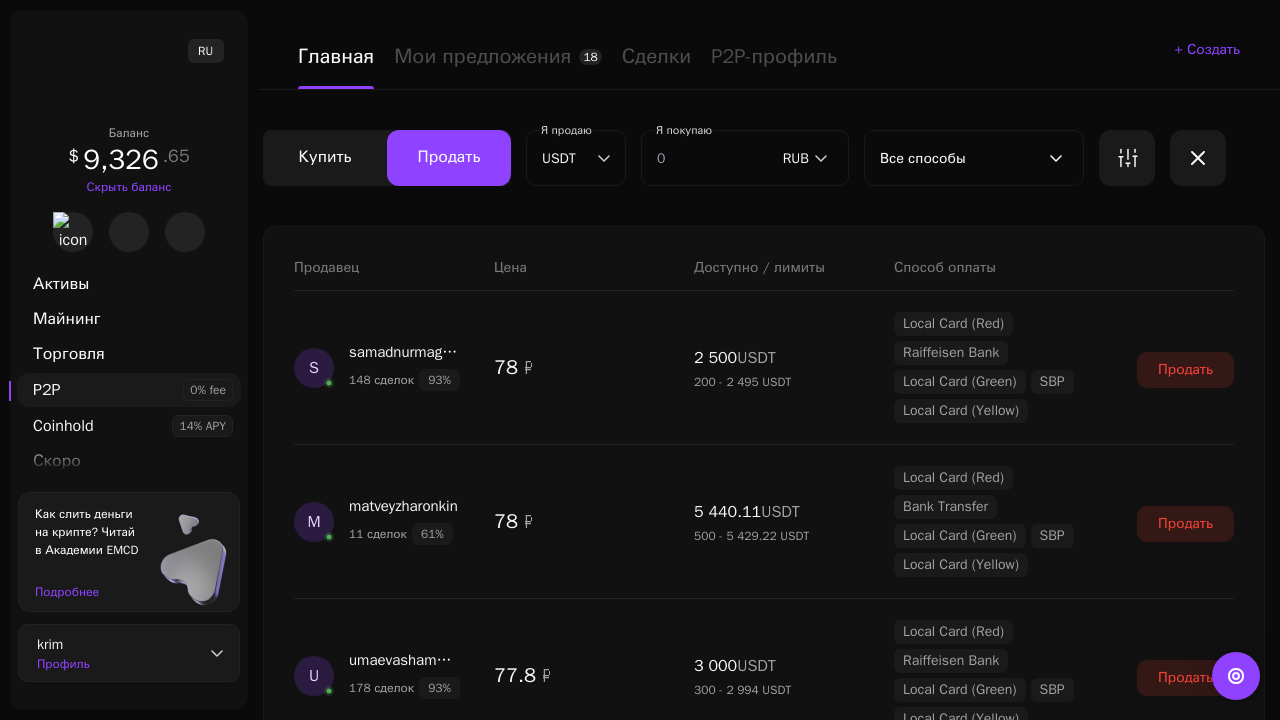 click on "Показать еще" at bounding box center (764, 2164) 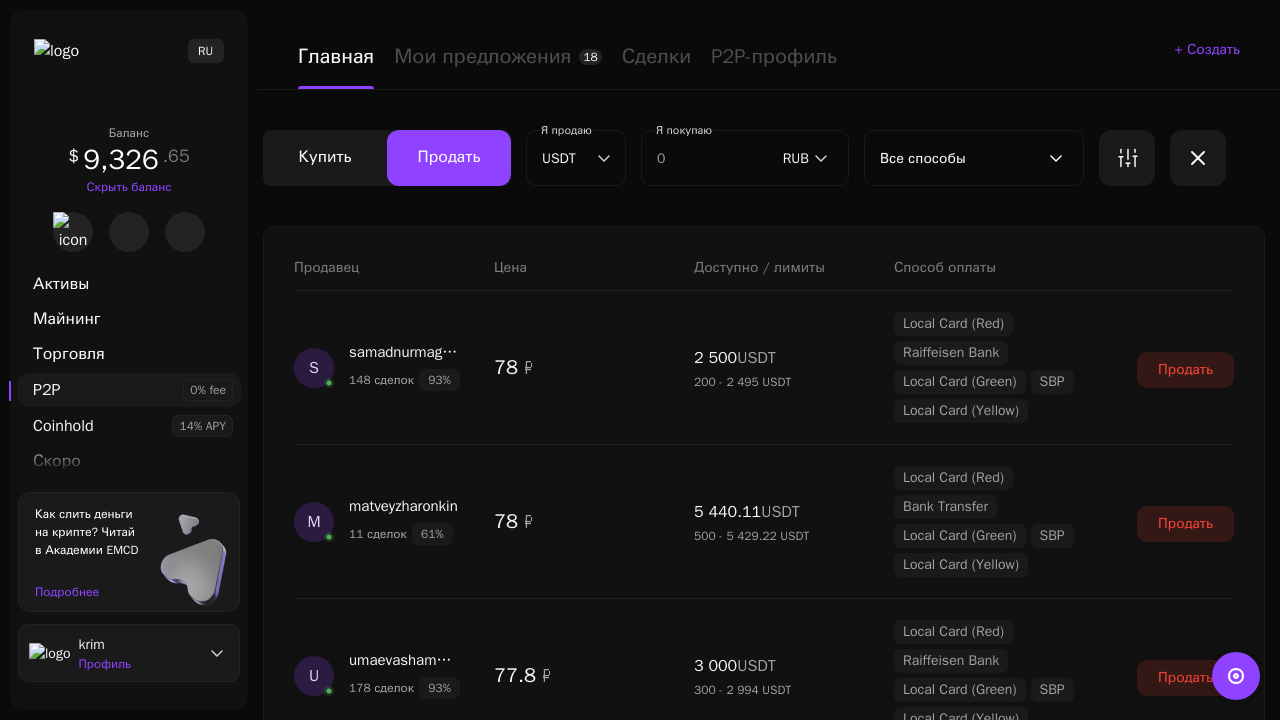 scroll, scrollTop: 1544, scrollLeft: 0, axis: vertical 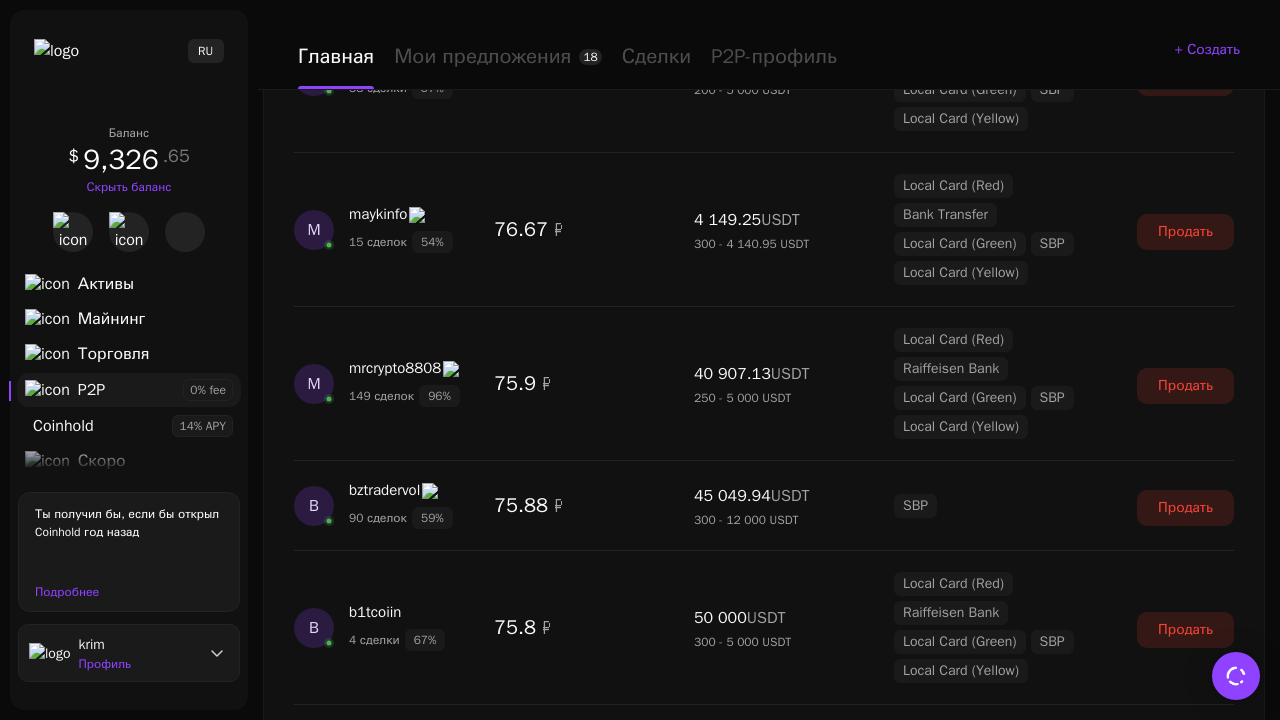 click on "Показать еще" at bounding box center (764, 2488) 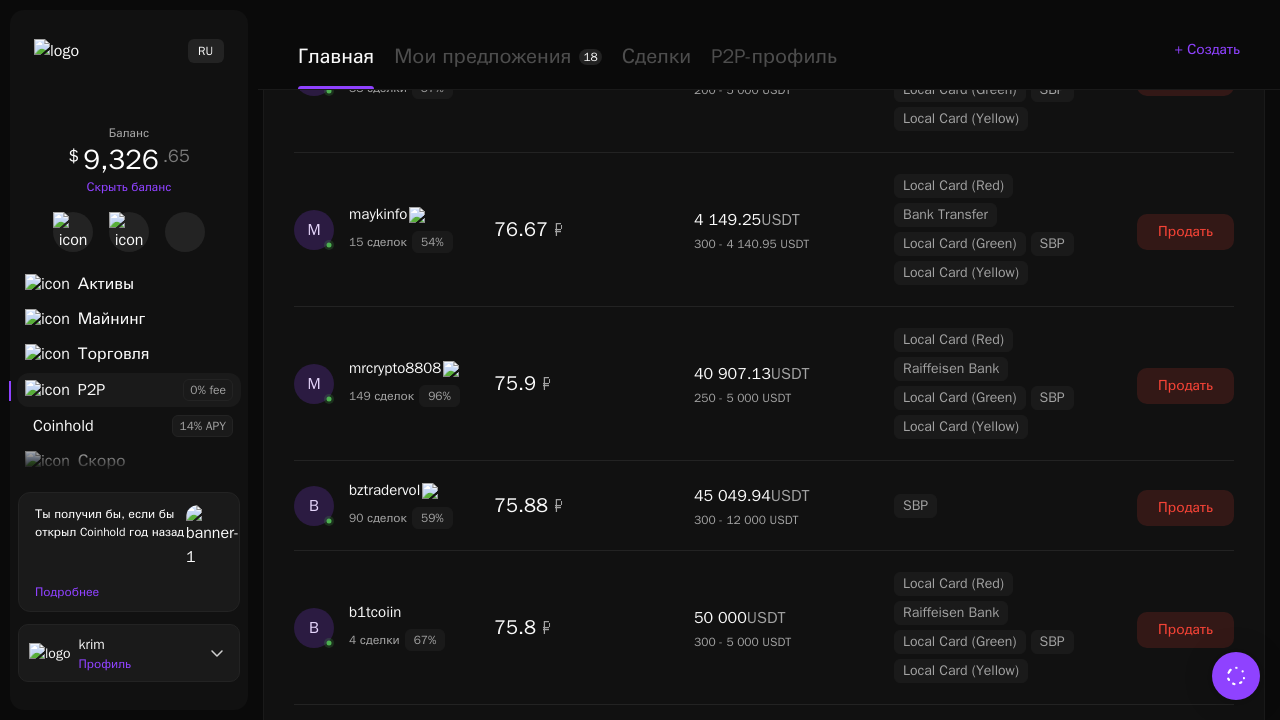 scroll, scrollTop: 3420, scrollLeft: 0, axis: vertical 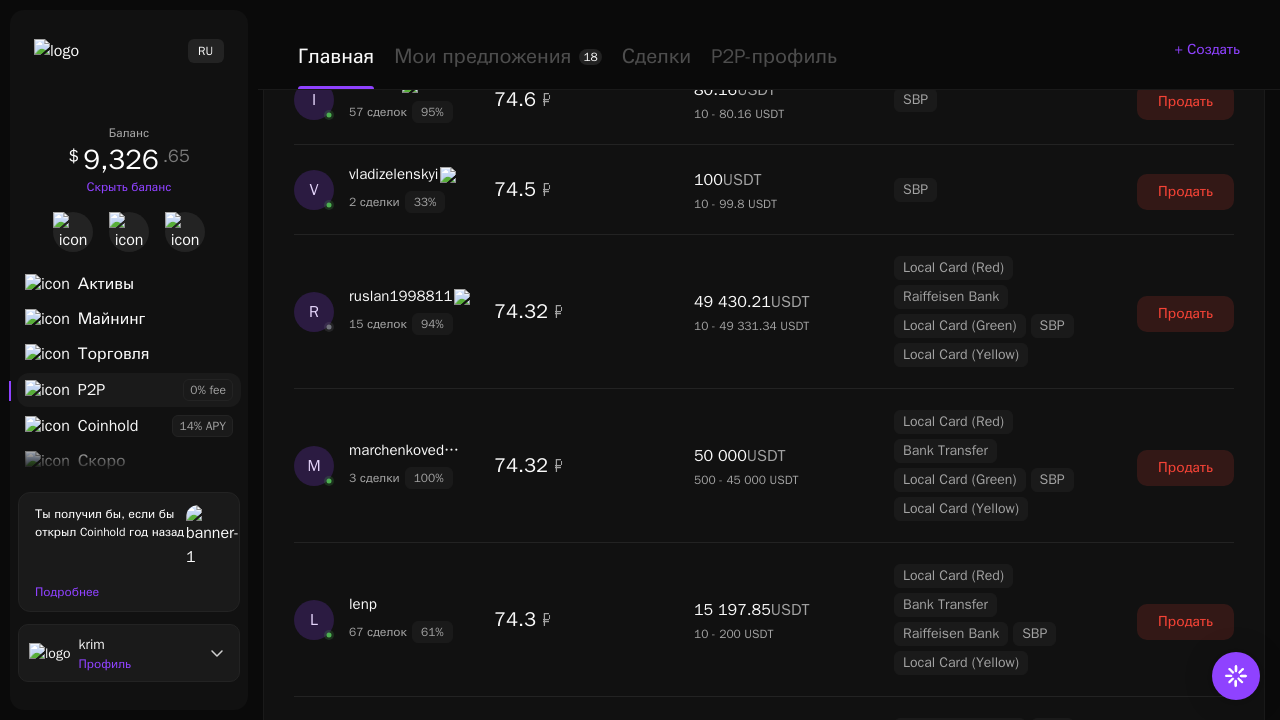 click on "Показать еще" at bounding box center (764, 2376) 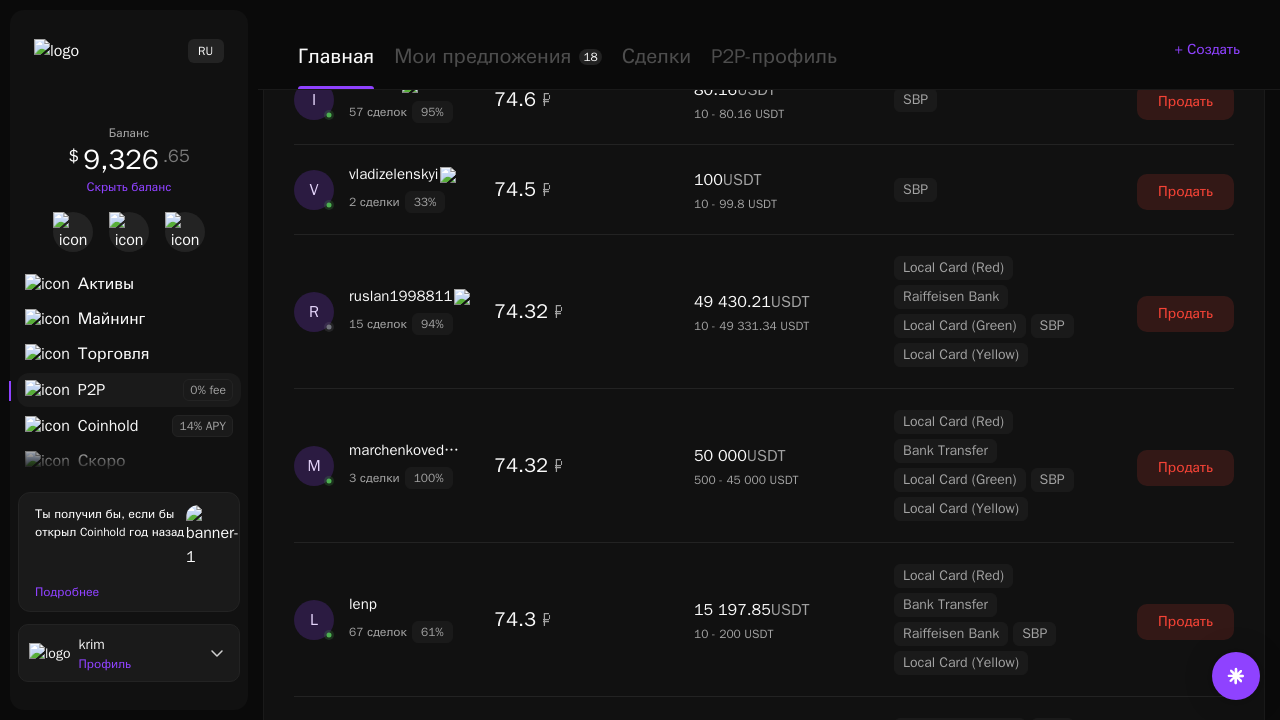 scroll, scrollTop: 5192, scrollLeft: 0, axis: vertical 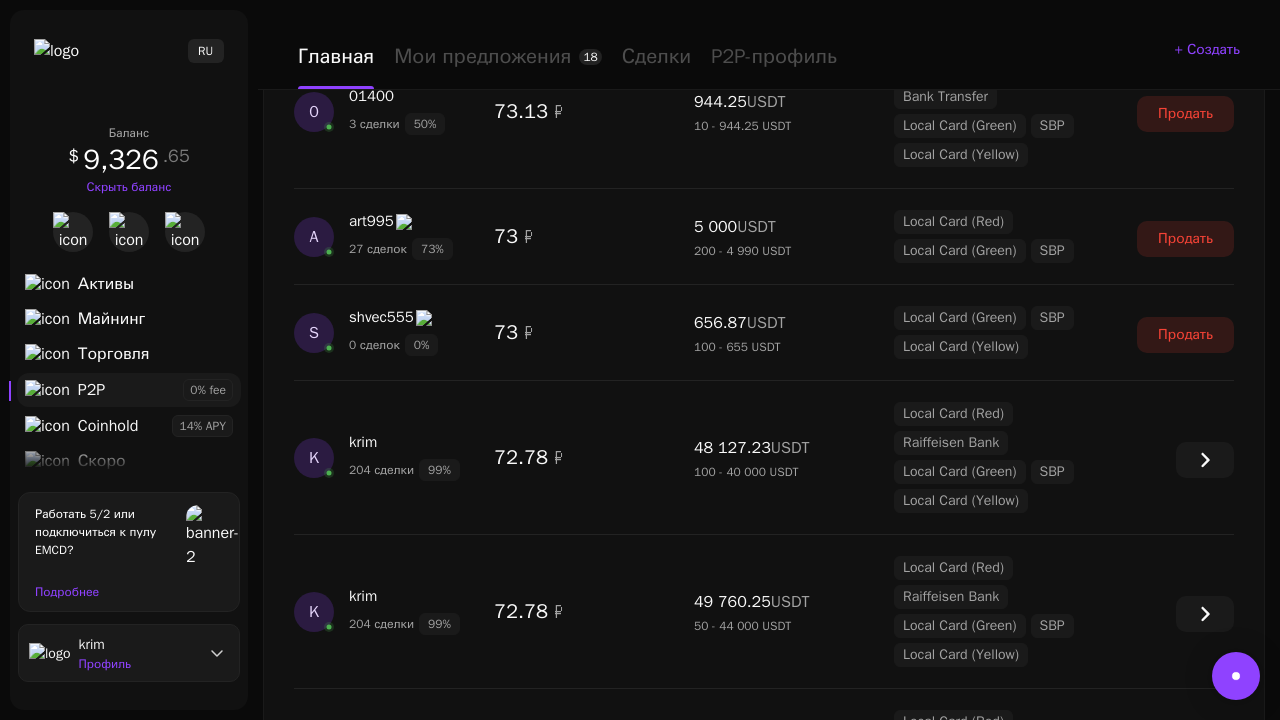click on "Показать еще" at bounding box center (764, 2821) 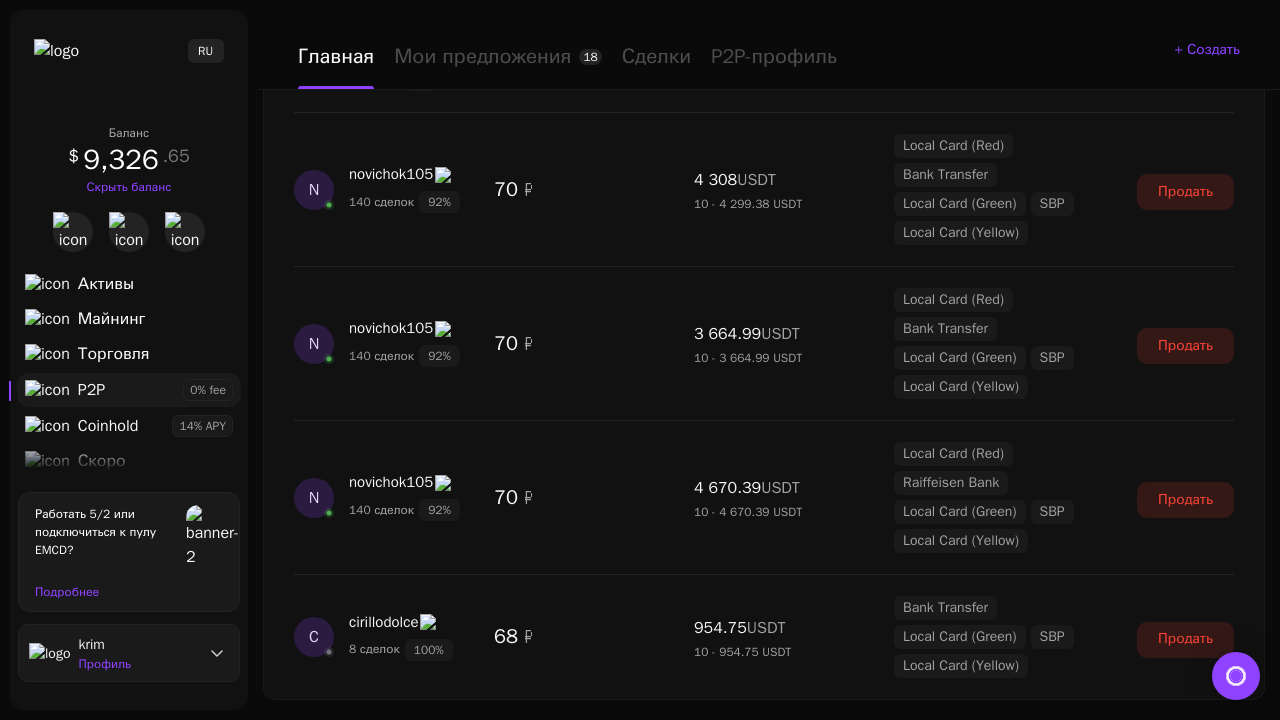 scroll, scrollTop: 7411, scrollLeft: 0, axis: vertical 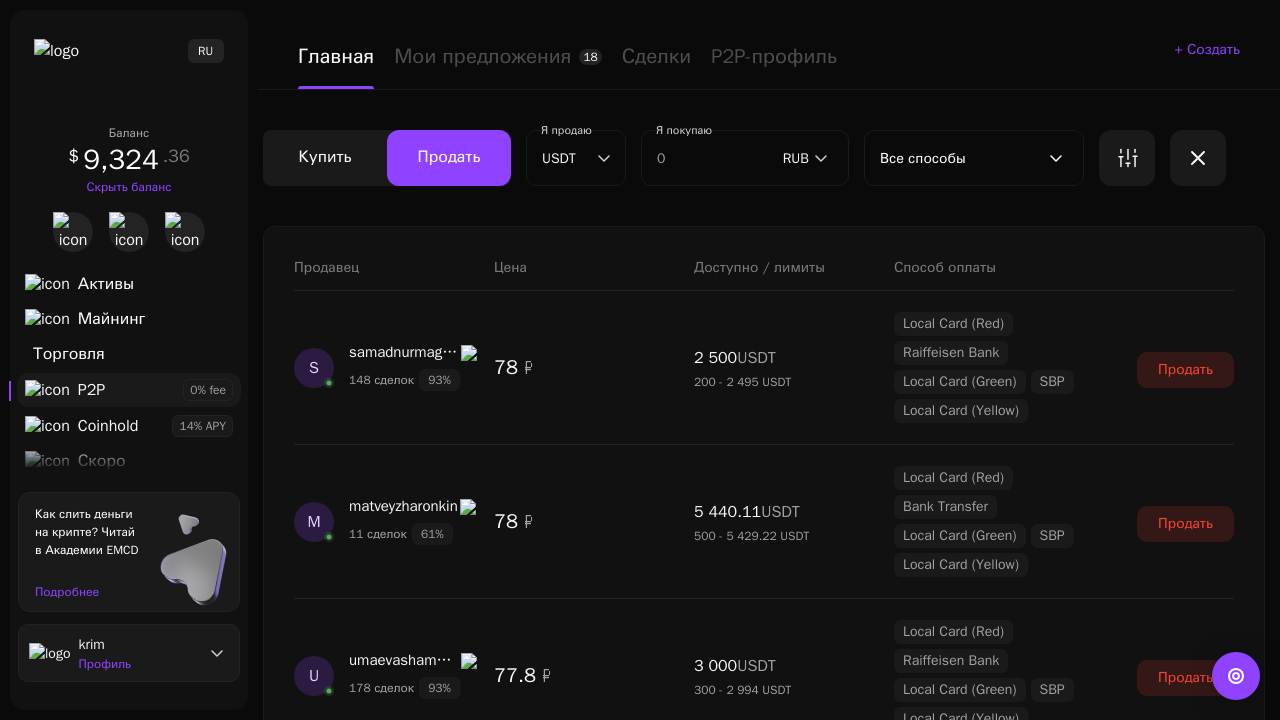 click on "Показать еще" at bounding box center (764, 2164) 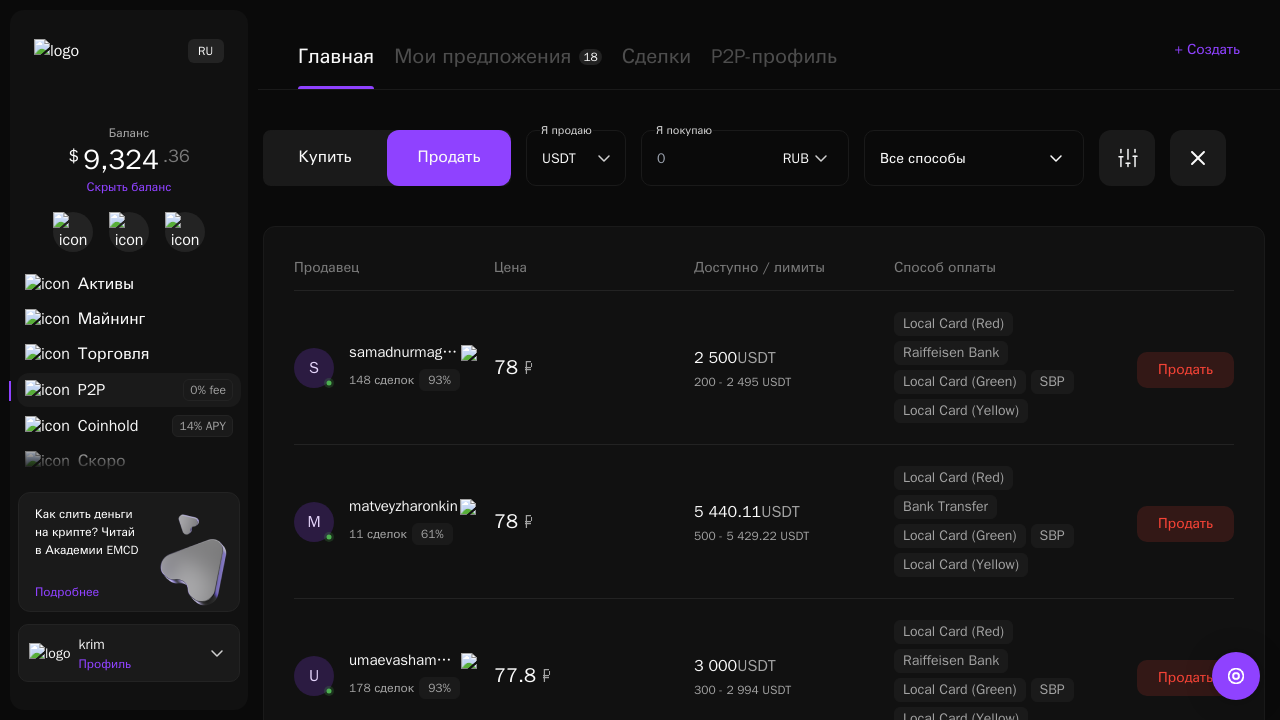 scroll, scrollTop: 1544, scrollLeft: 0, axis: vertical 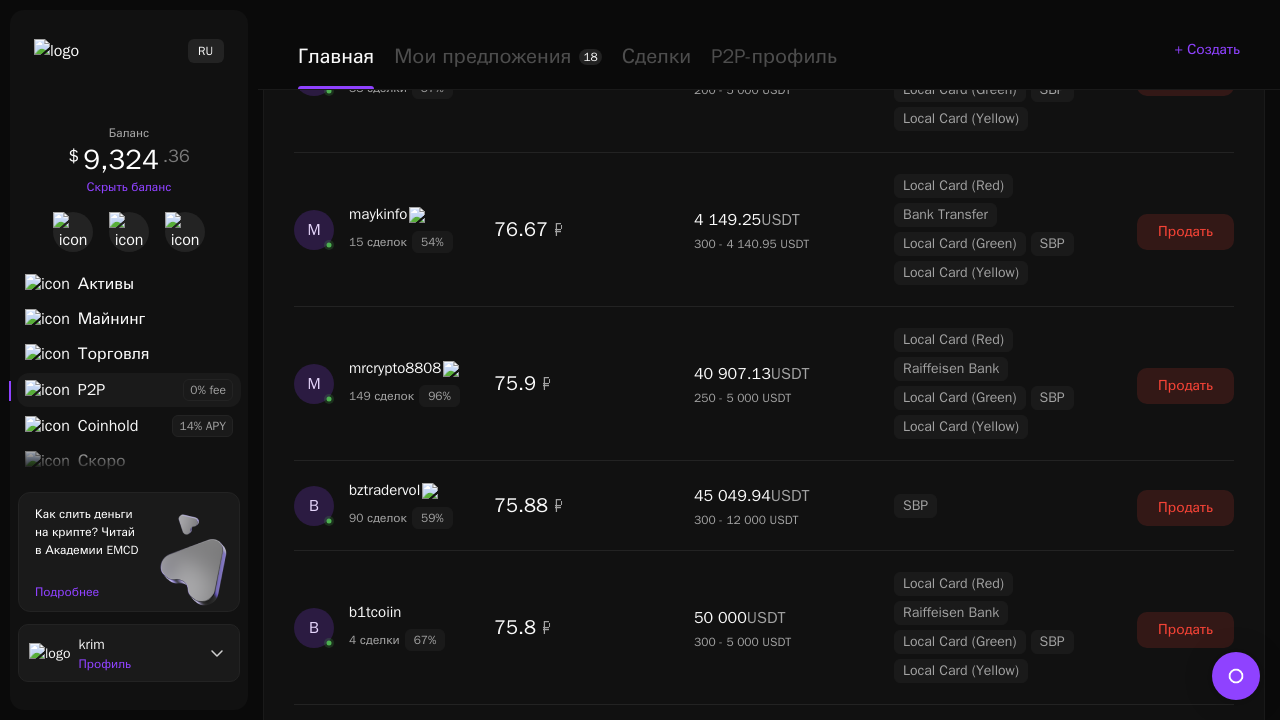 click on "Показать еще" at bounding box center (764, 2488) 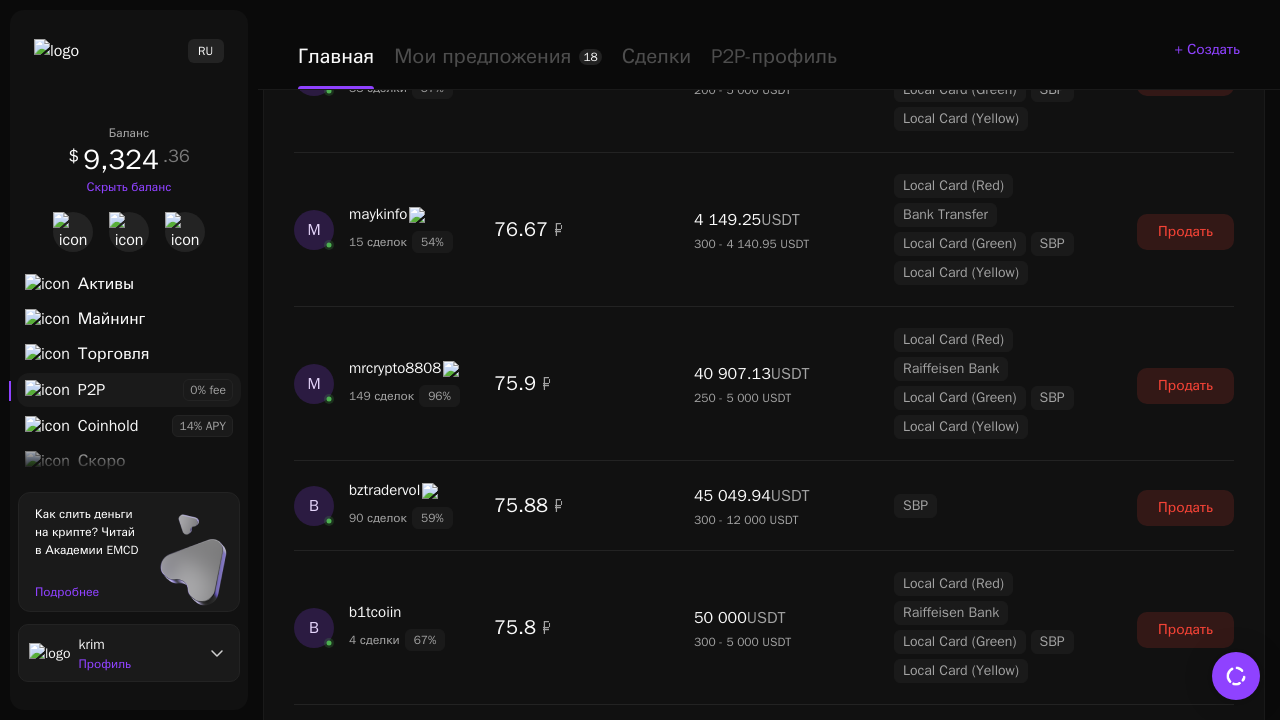 scroll, scrollTop: 3420, scrollLeft: 0, axis: vertical 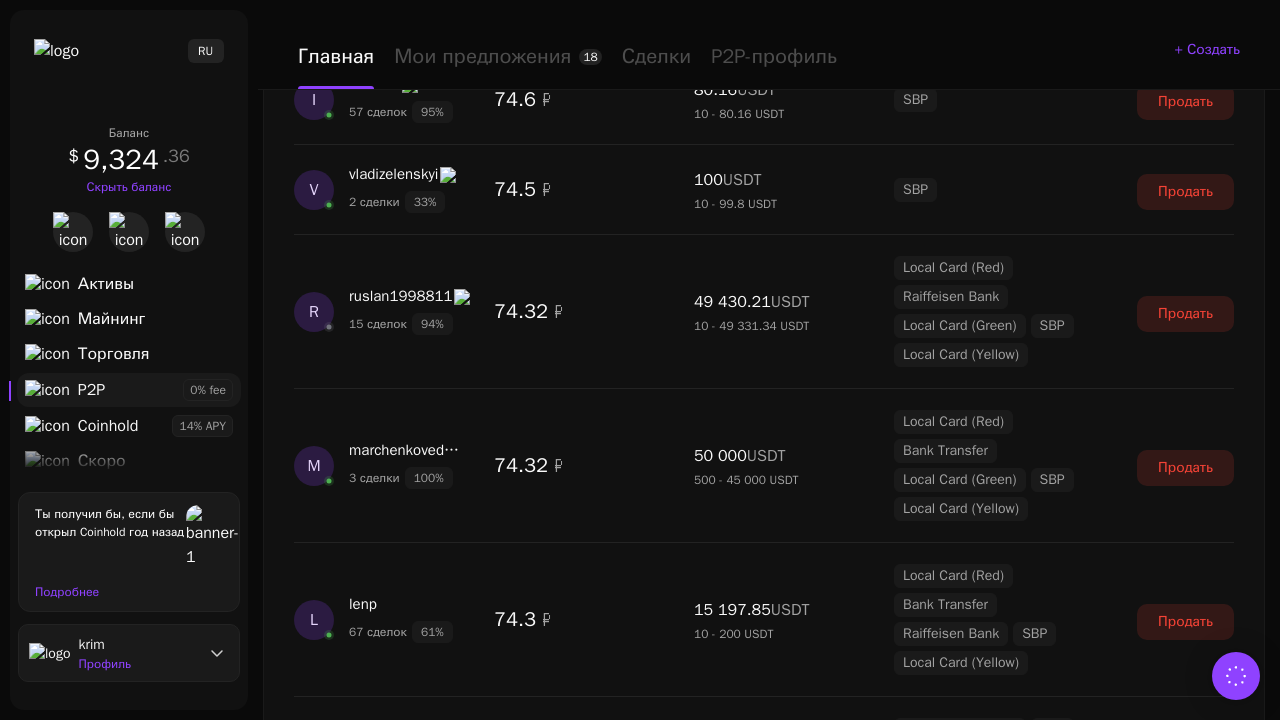 click on "Показать еще" at bounding box center [764, 2376] 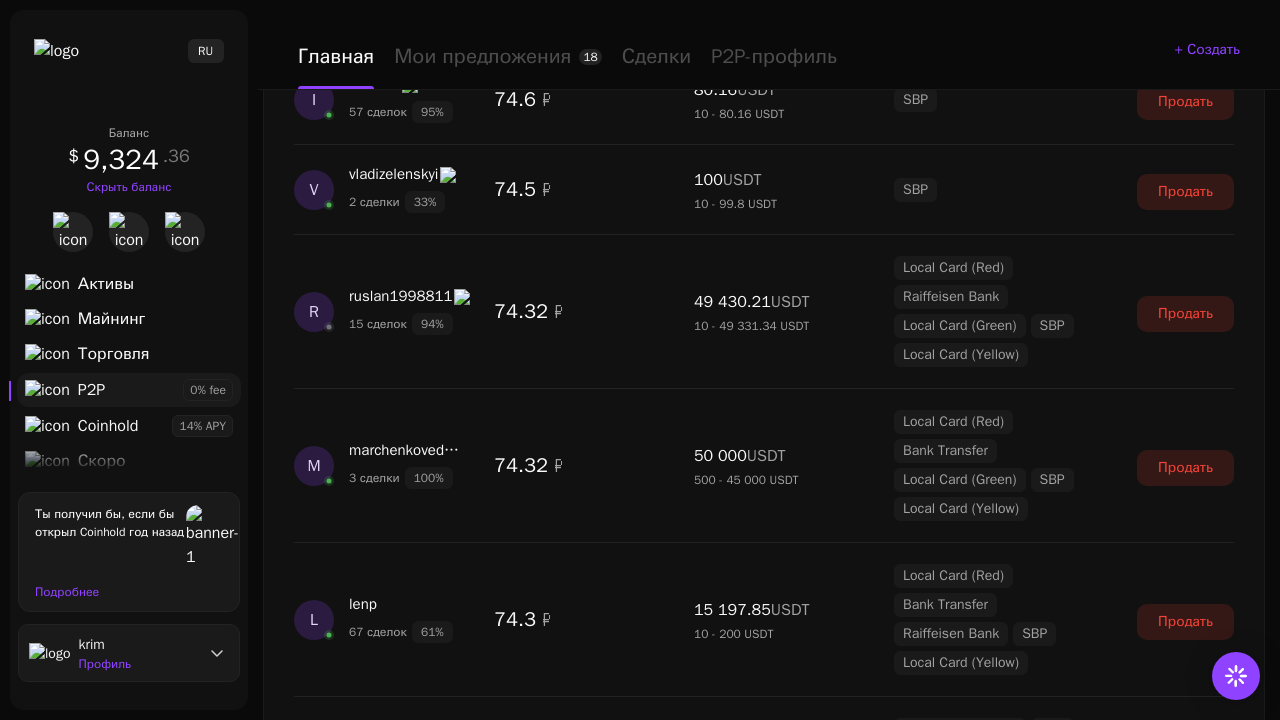scroll, scrollTop: 5192, scrollLeft: 0, axis: vertical 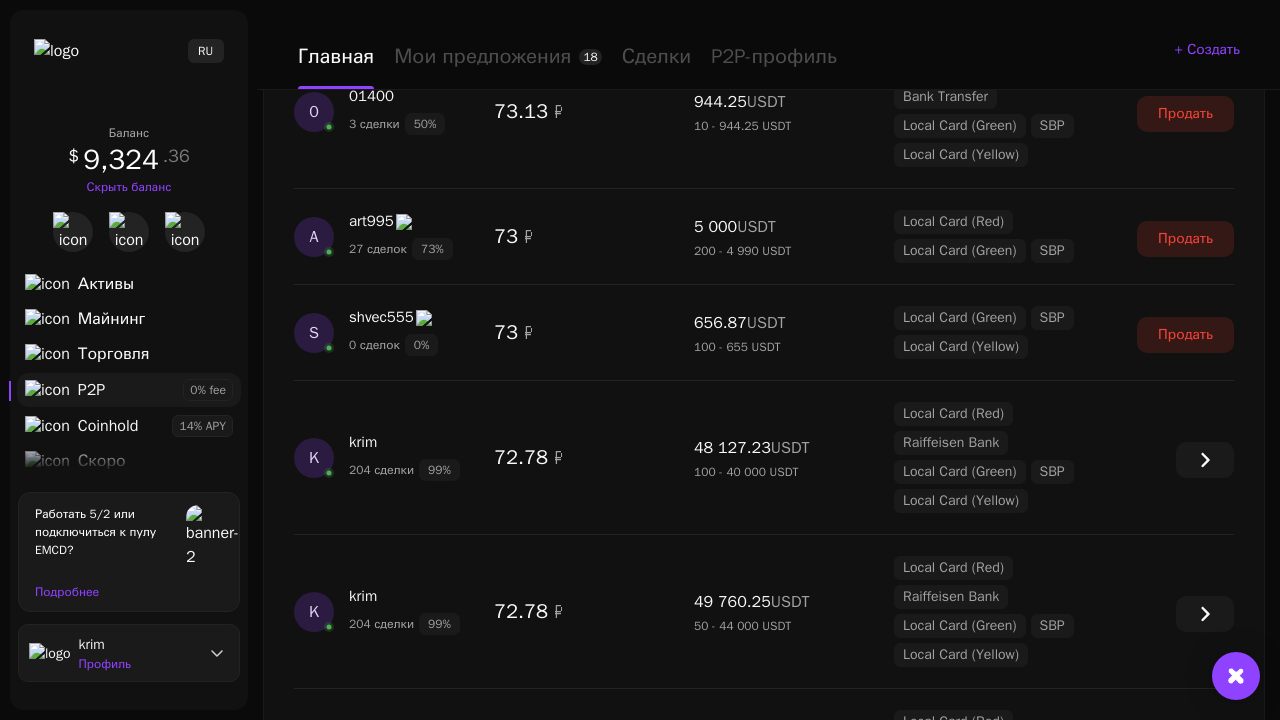 click on "Показать еще" at bounding box center [764, 2821] 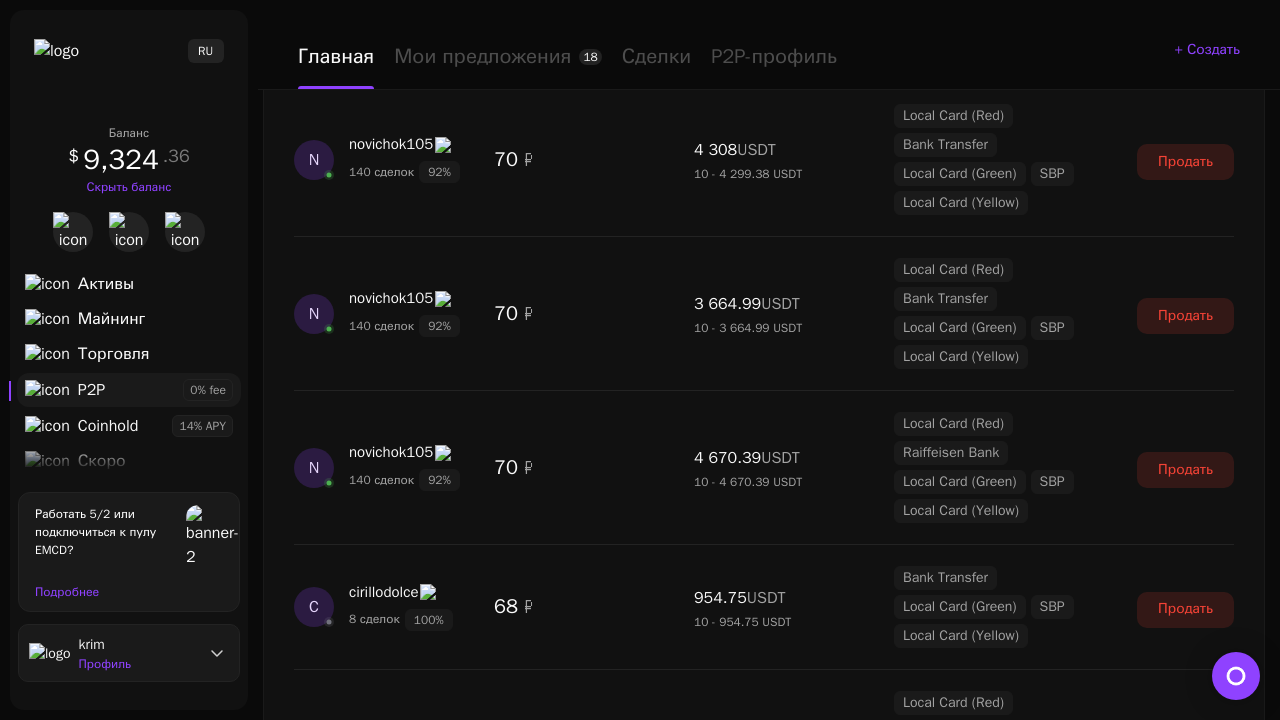 scroll, scrollTop: 7411, scrollLeft: 0, axis: vertical 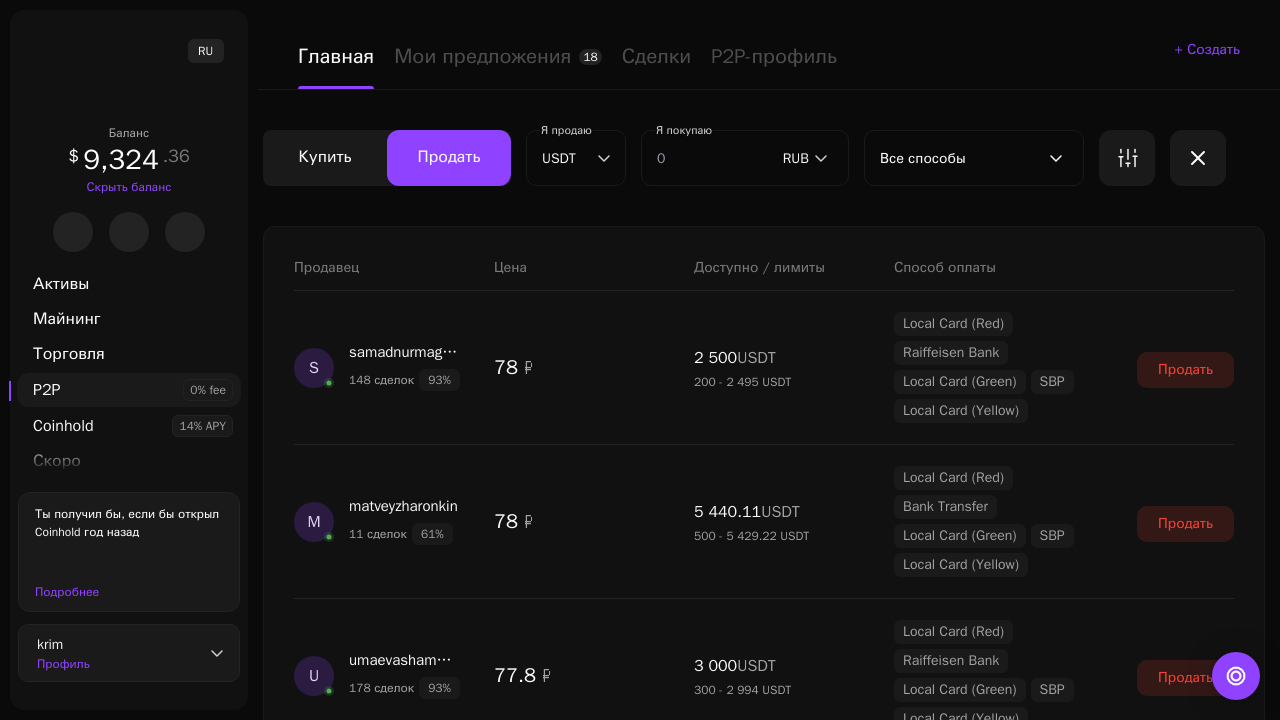 click on "Показать еще" at bounding box center (764, 2164) 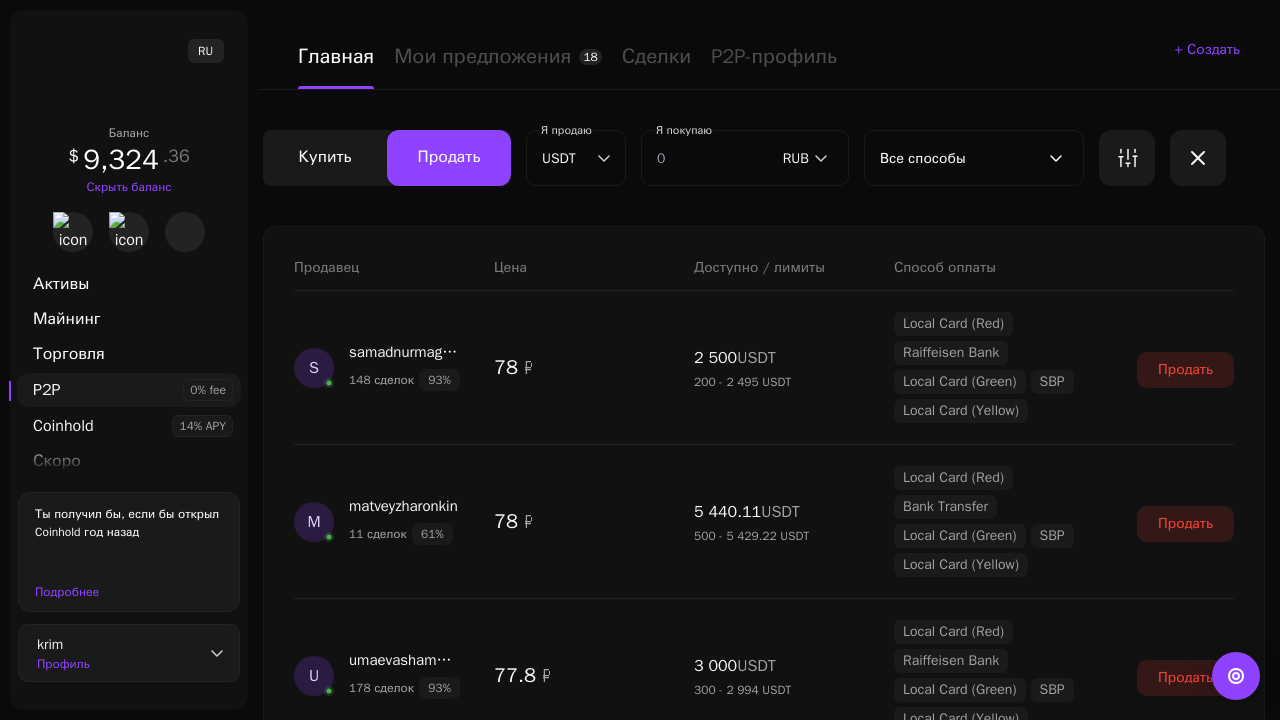 scroll, scrollTop: 1544, scrollLeft: 0, axis: vertical 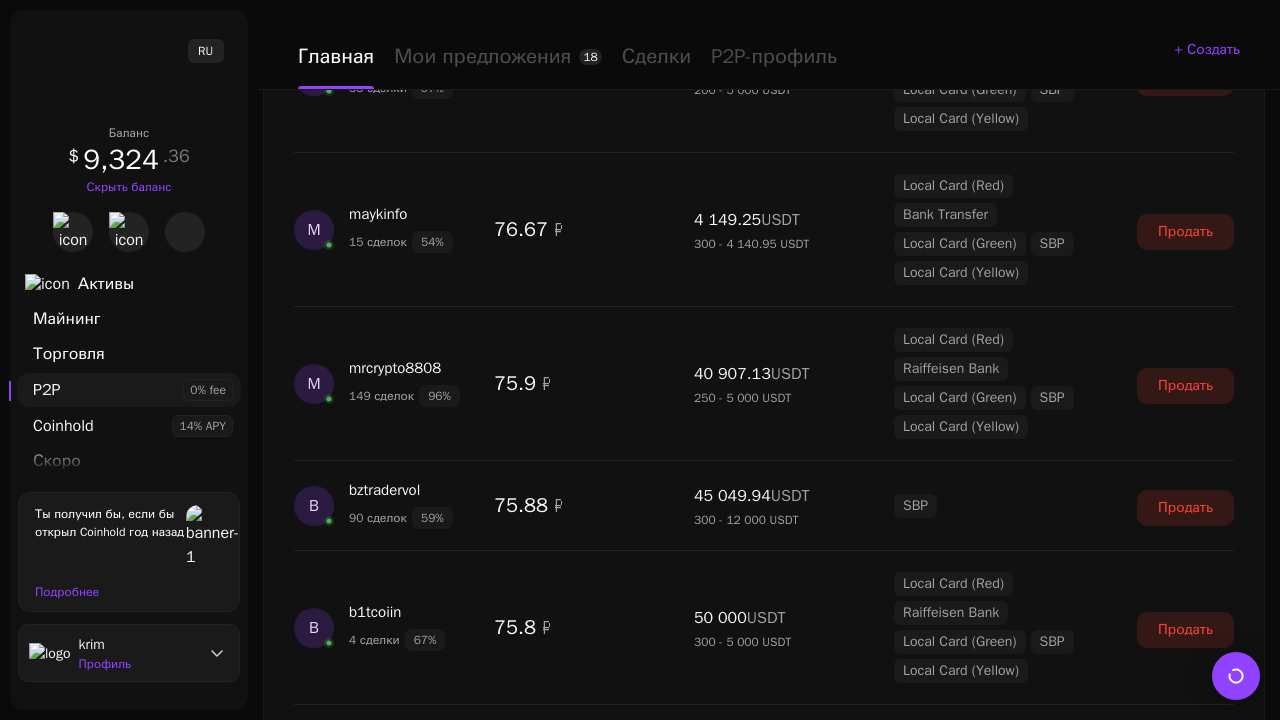 click on "Показать еще" at bounding box center (764, 2488) 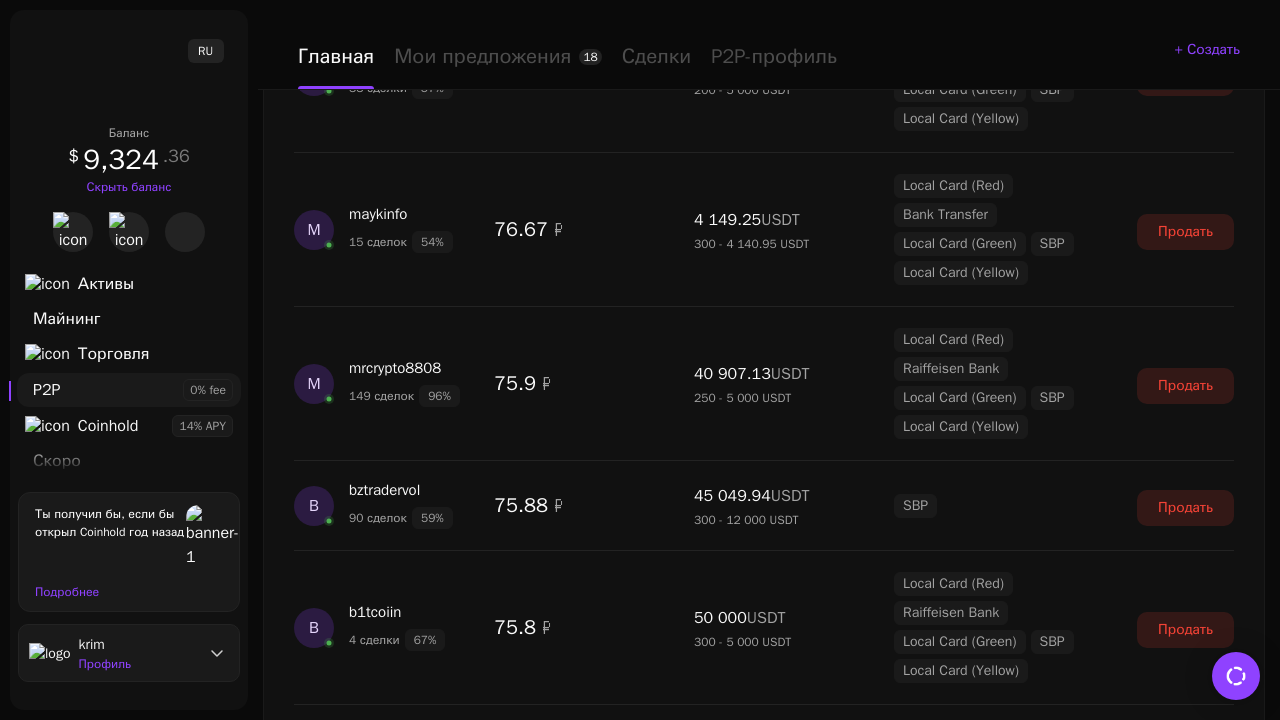 scroll, scrollTop: 3420, scrollLeft: 0, axis: vertical 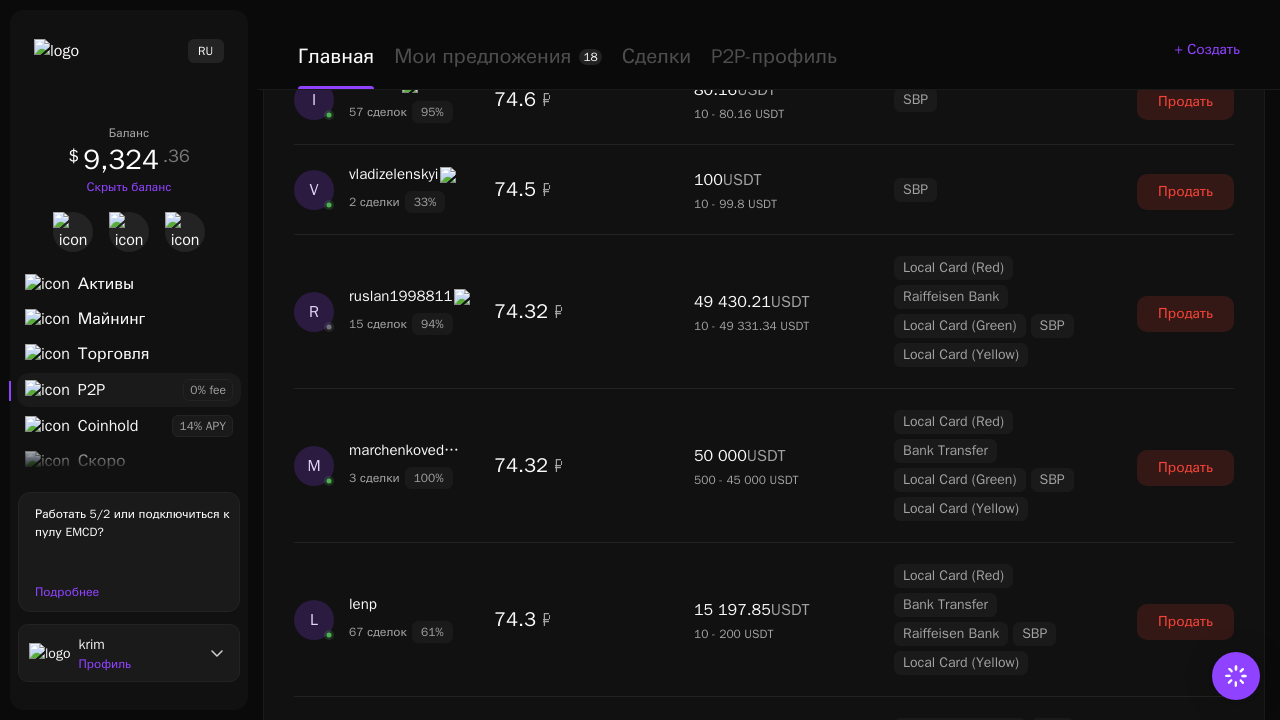 click on "Показать еще" at bounding box center (764, 2376) 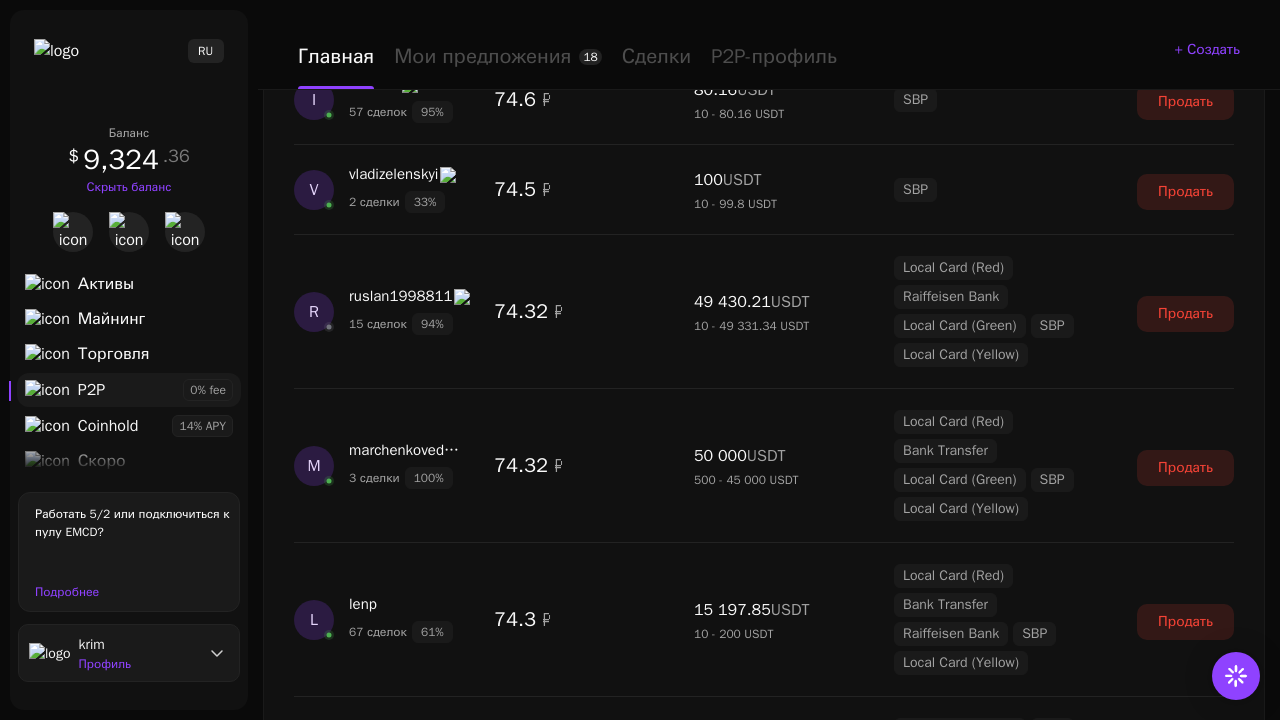 scroll, scrollTop: 5192, scrollLeft: 0, axis: vertical 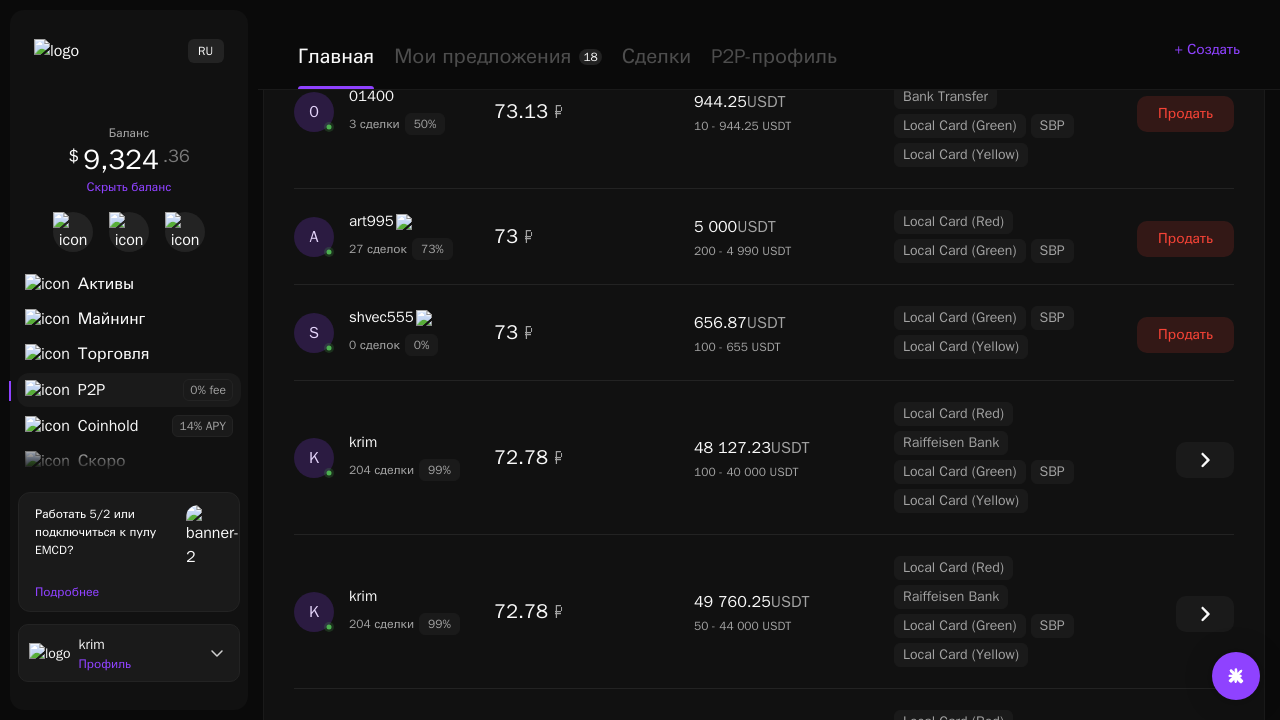 click on "Показать еще" at bounding box center (764, 2821) 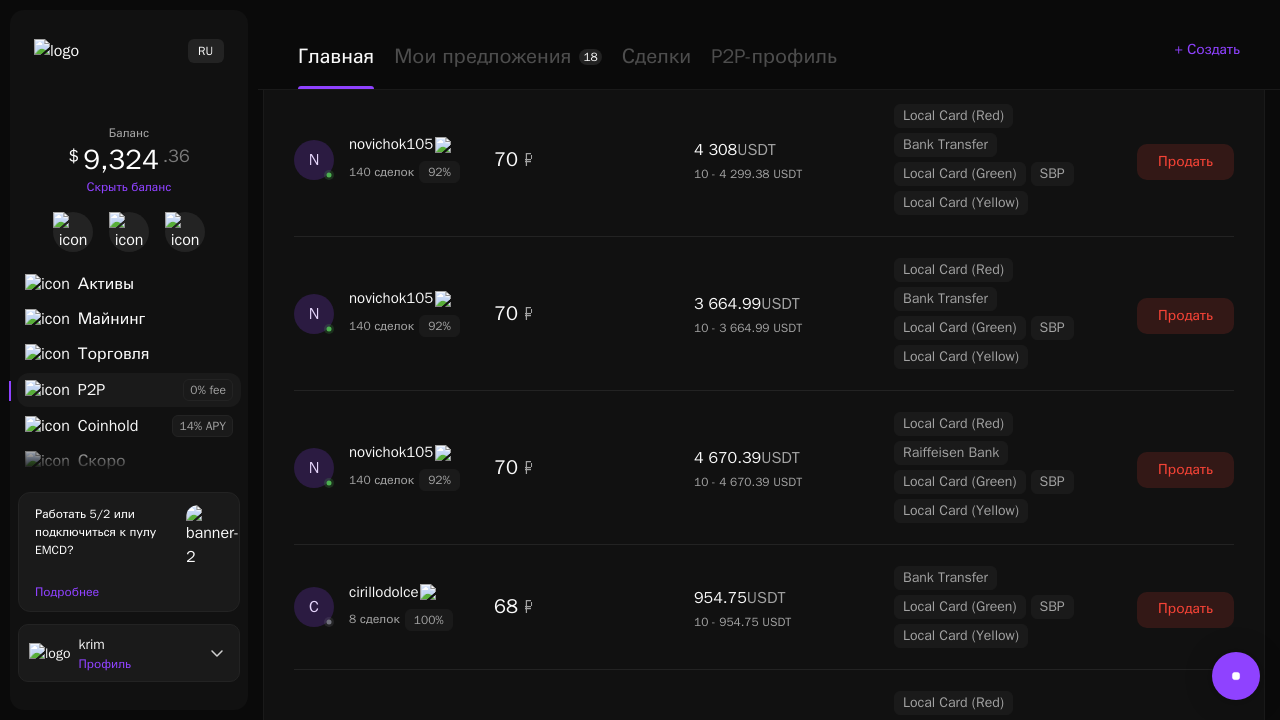 scroll, scrollTop: 7411, scrollLeft: 0, axis: vertical 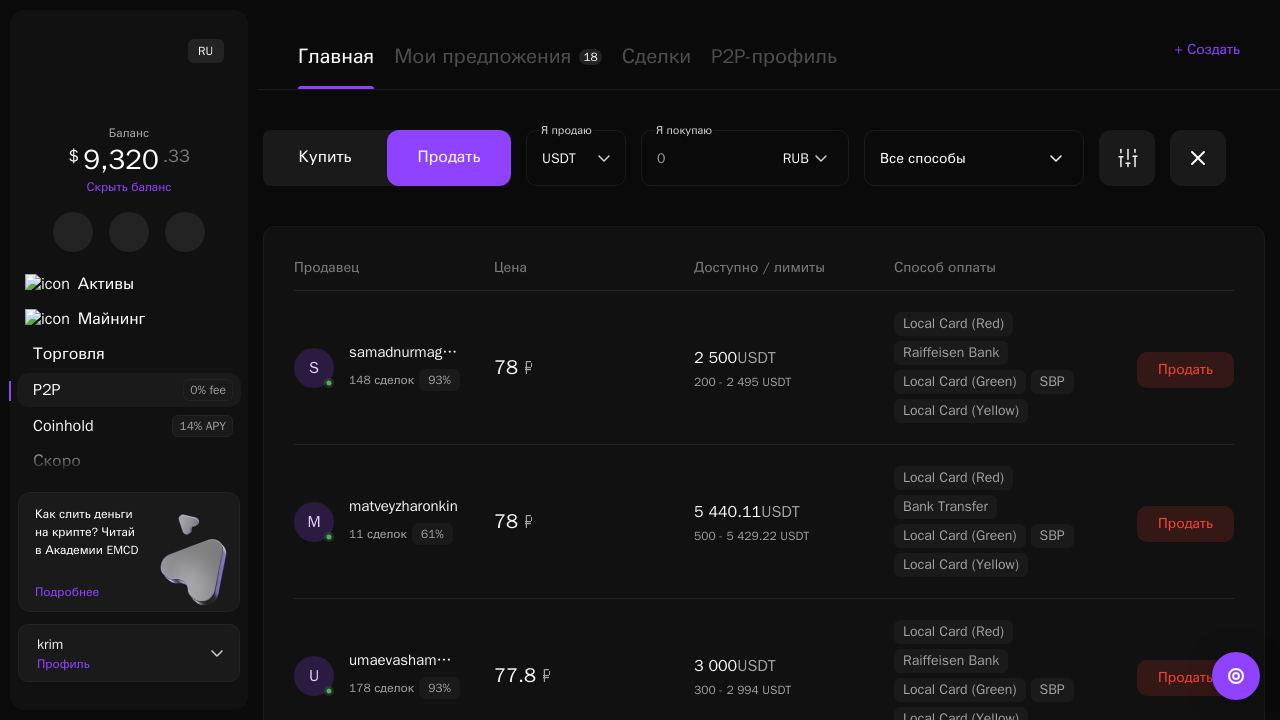 click on "Показать еще" at bounding box center [764, 2164] 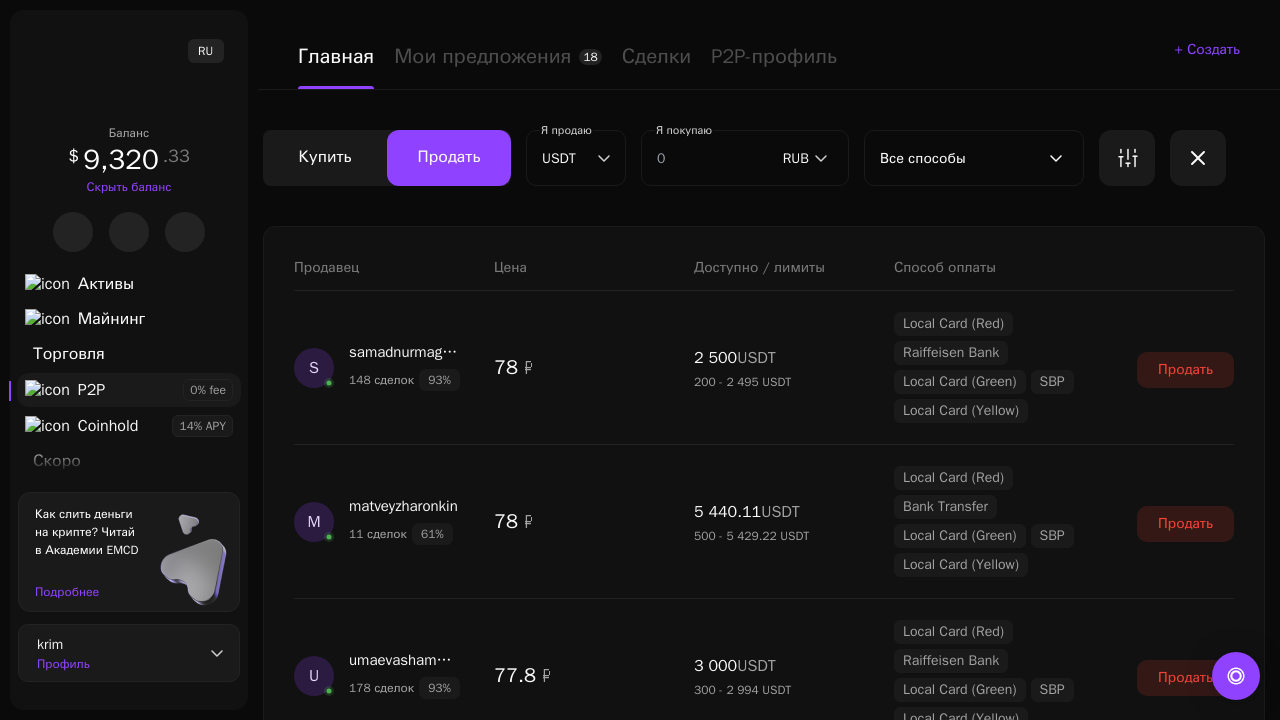 scroll, scrollTop: 1544, scrollLeft: 0, axis: vertical 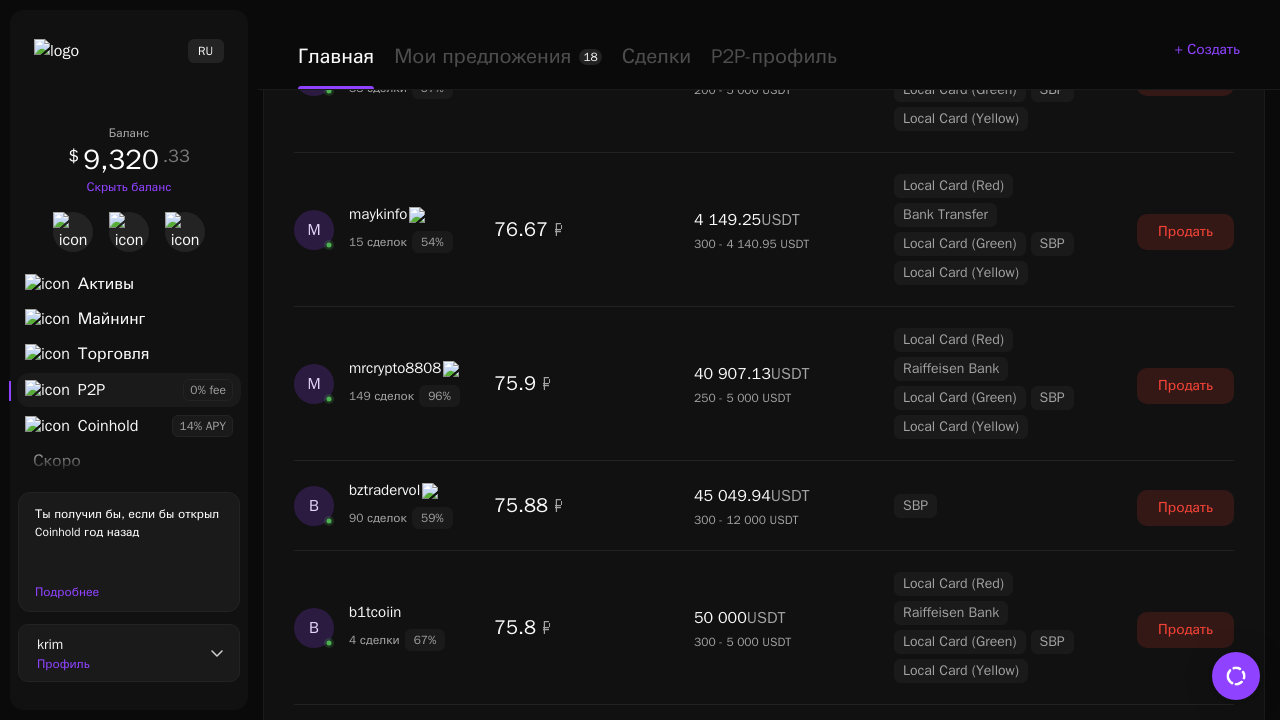 click on "Показать еще" at bounding box center (764, 2488) 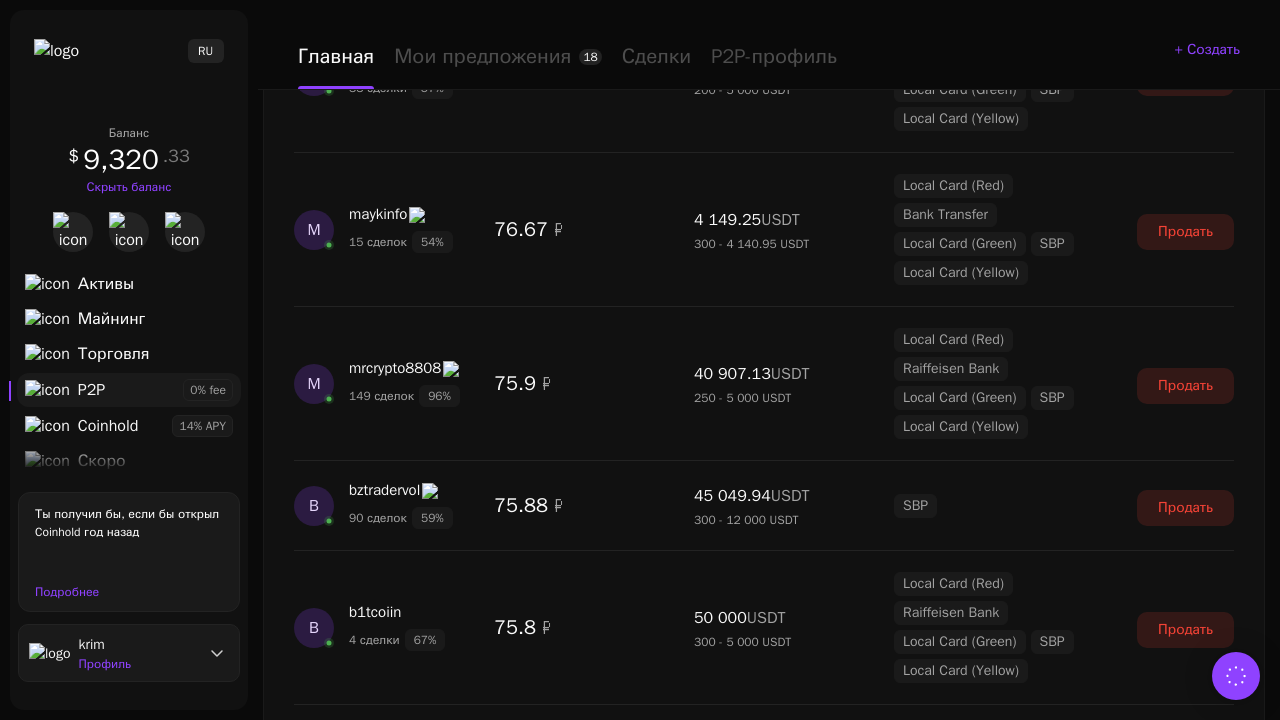 scroll, scrollTop: 3420, scrollLeft: 0, axis: vertical 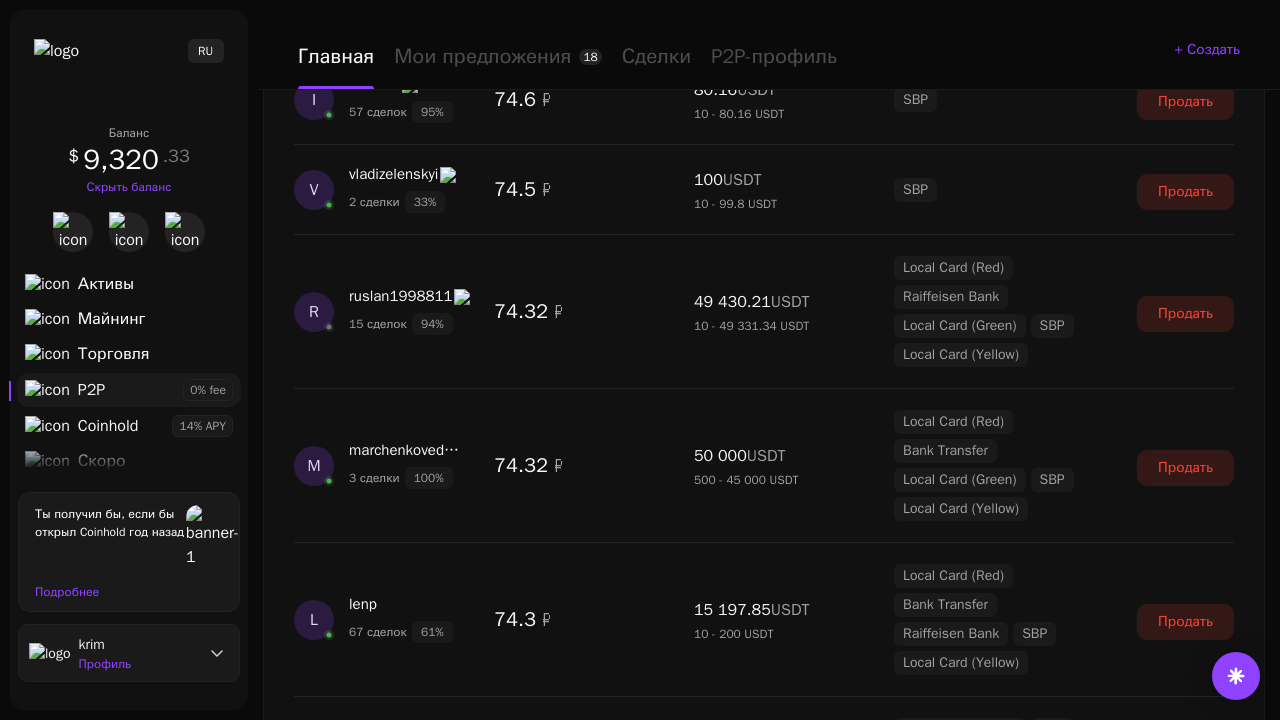 click on "Показать еще" at bounding box center (764, 2376) 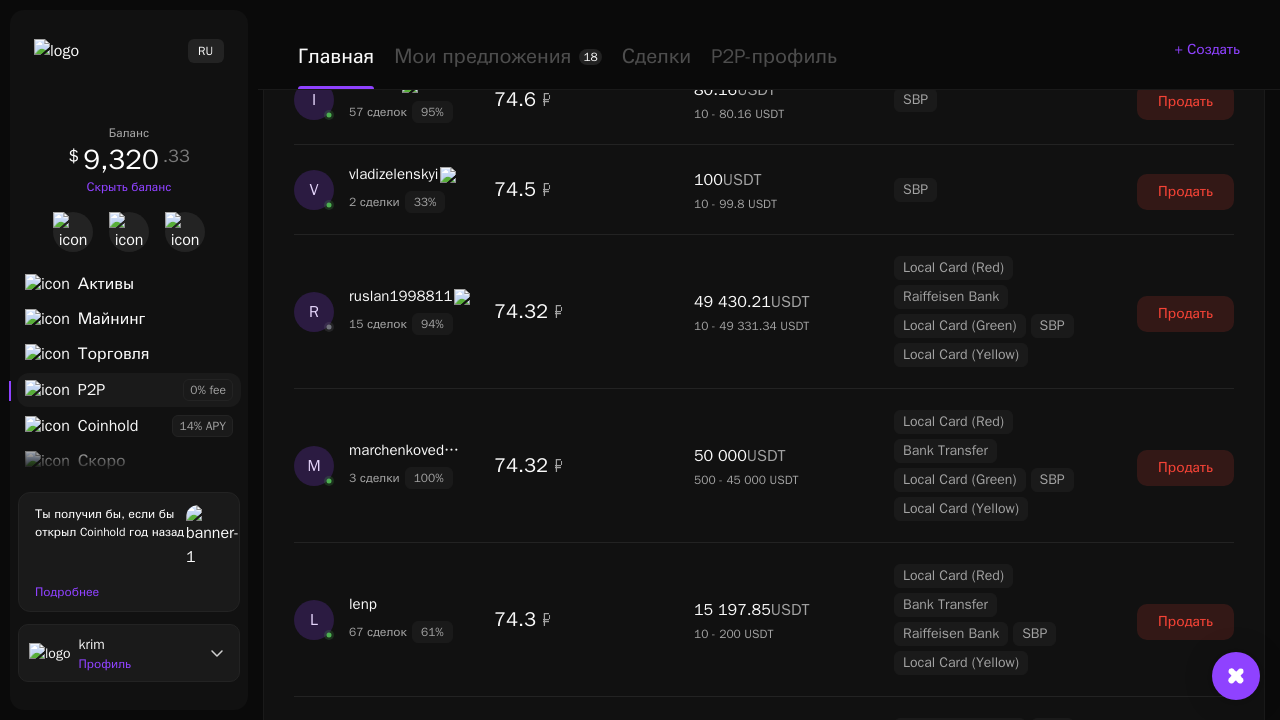 scroll, scrollTop: 5192, scrollLeft: 0, axis: vertical 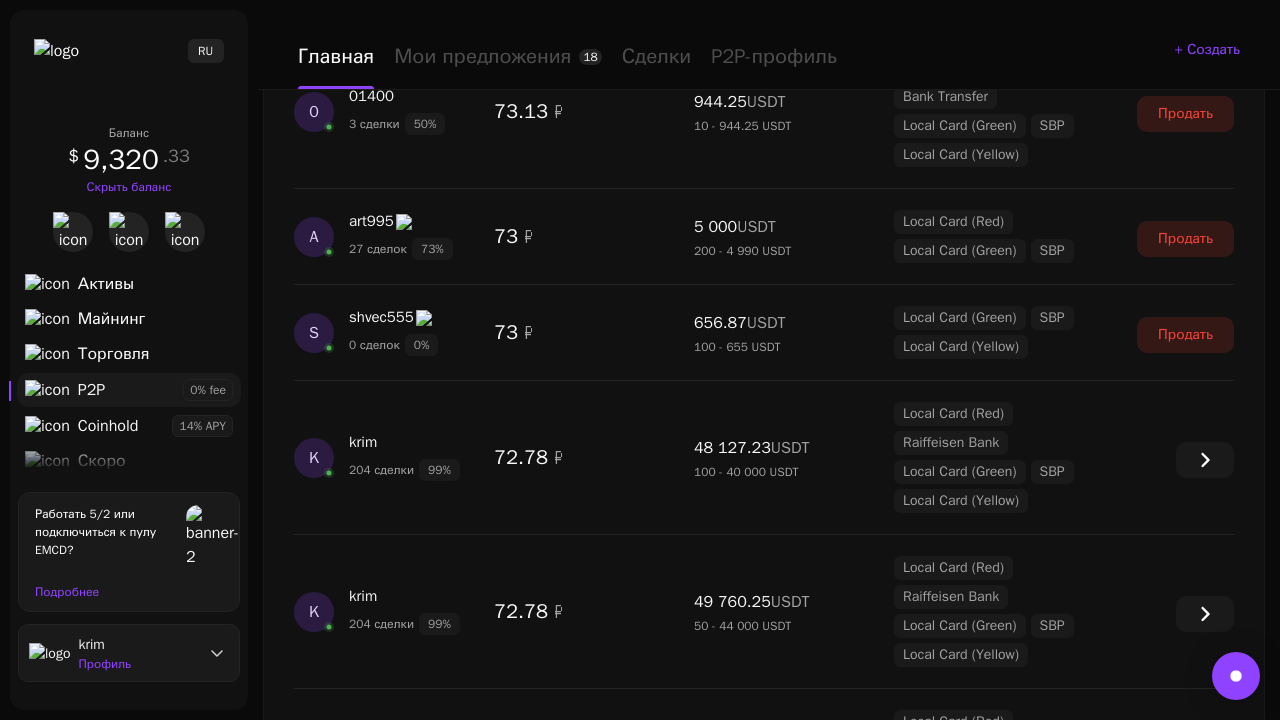 click on "Показать еще" at bounding box center (764, 2821) 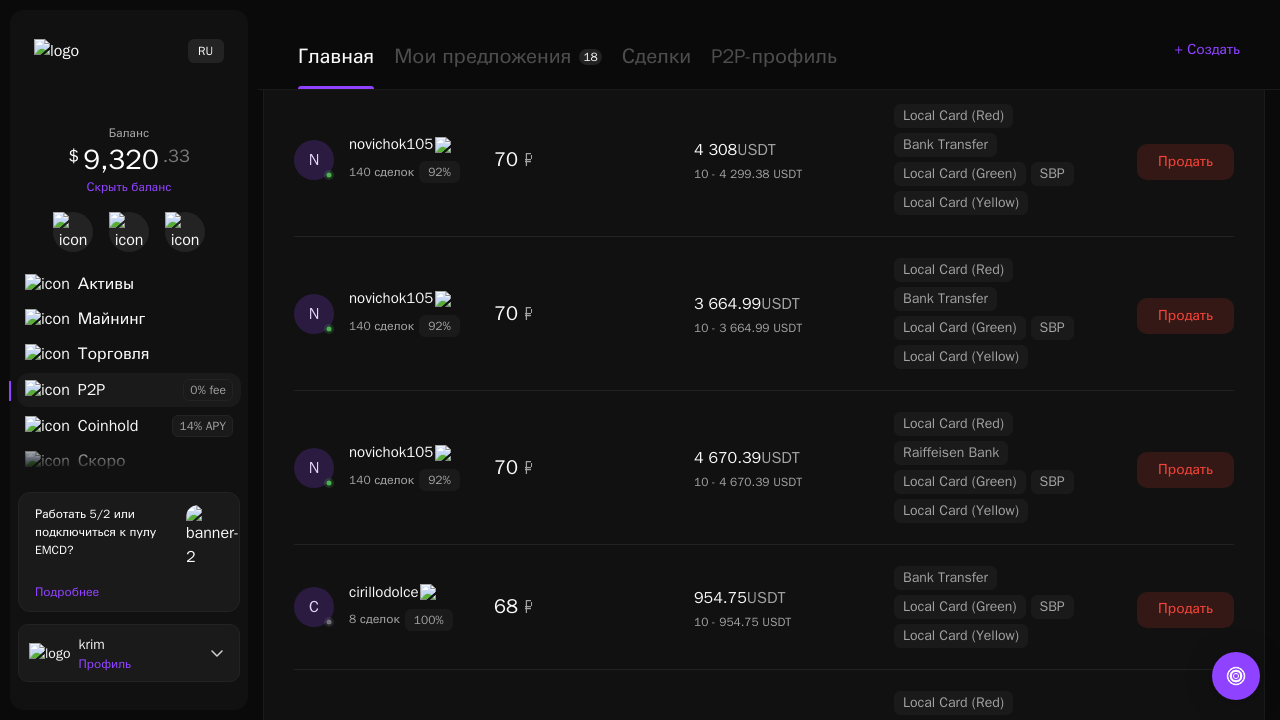 scroll, scrollTop: 7411, scrollLeft: 0, axis: vertical 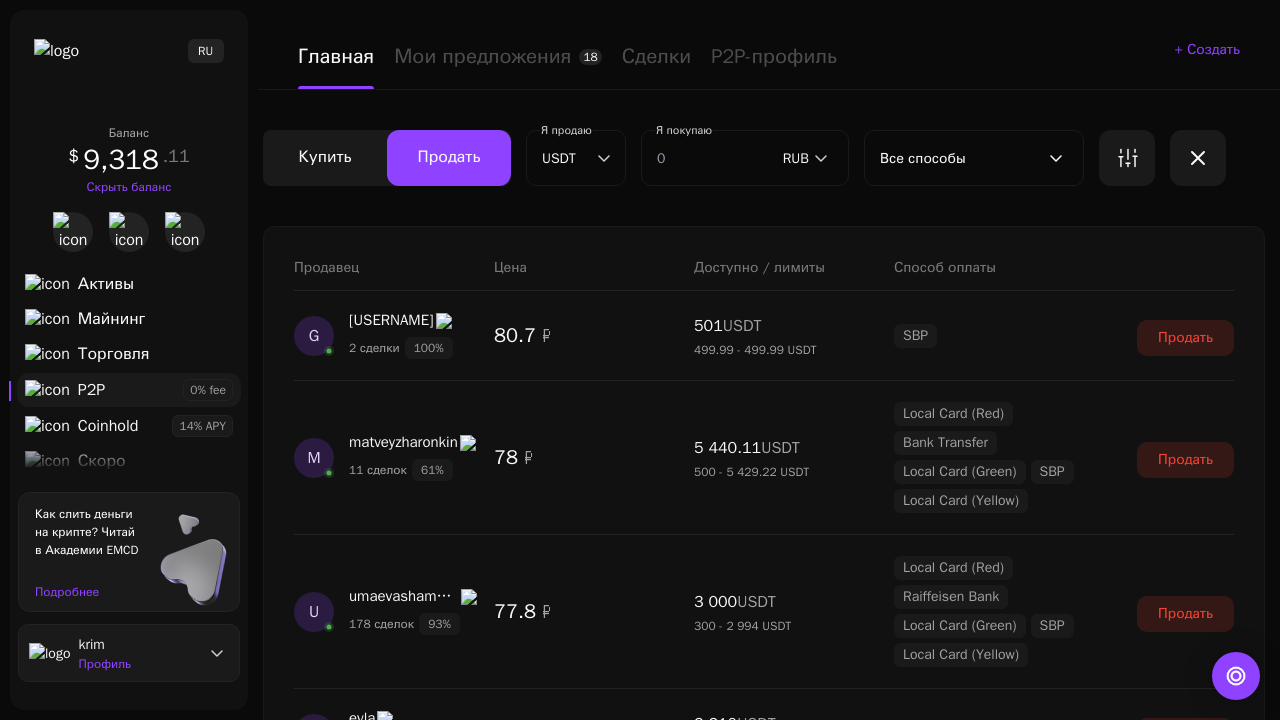 click on "Показать еще" at bounding box center (764, 2164) 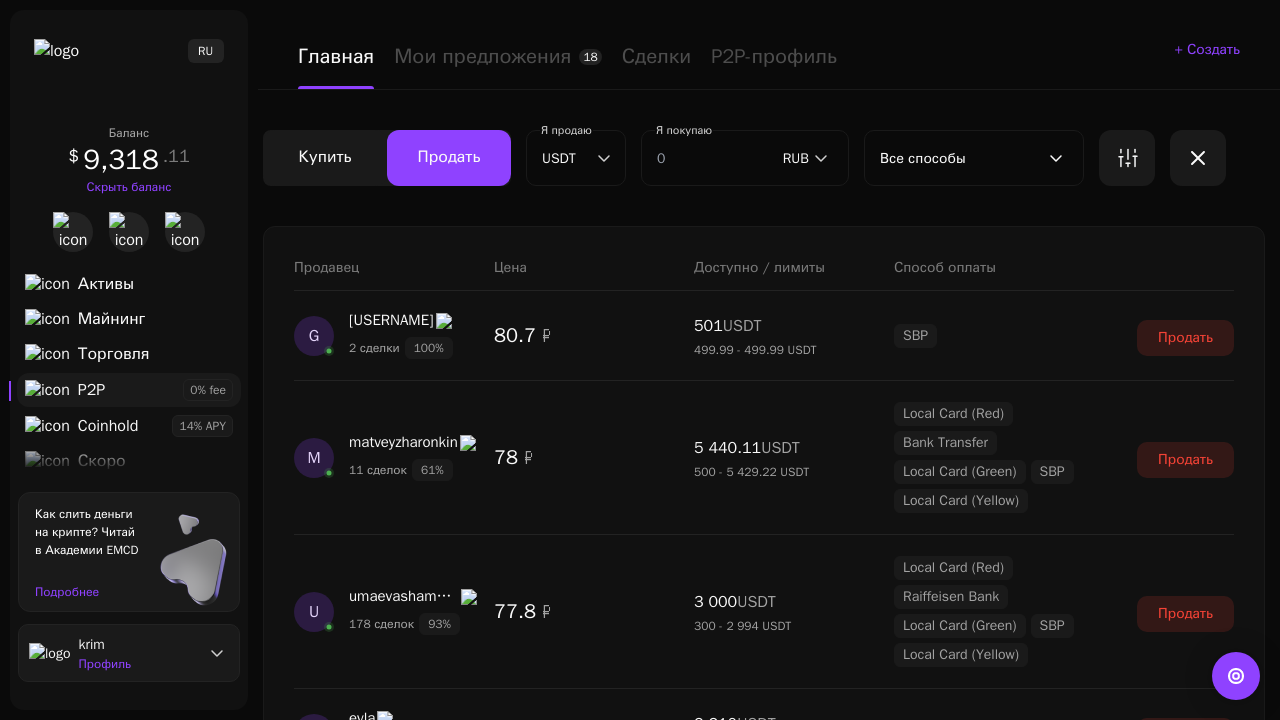 scroll, scrollTop: 1544, scrollLeft: 0, axis: vertical 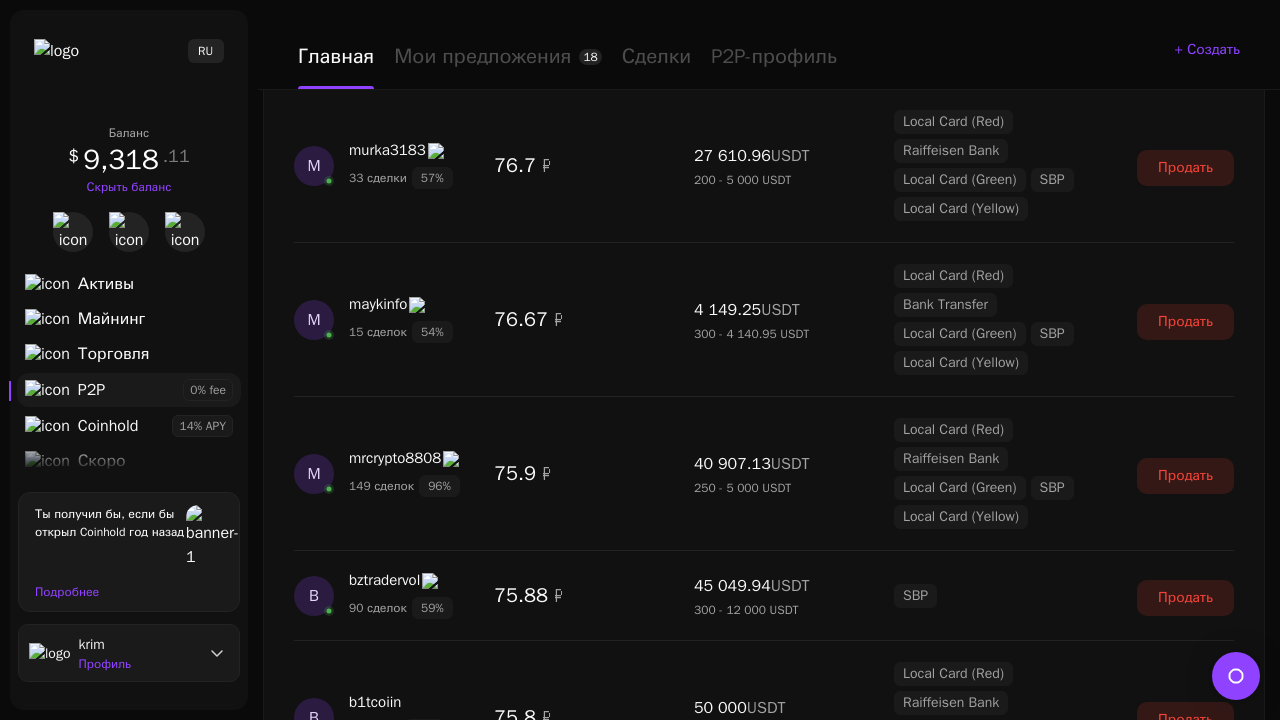 click on "Показать еще" at bounding box center [764, 2360] 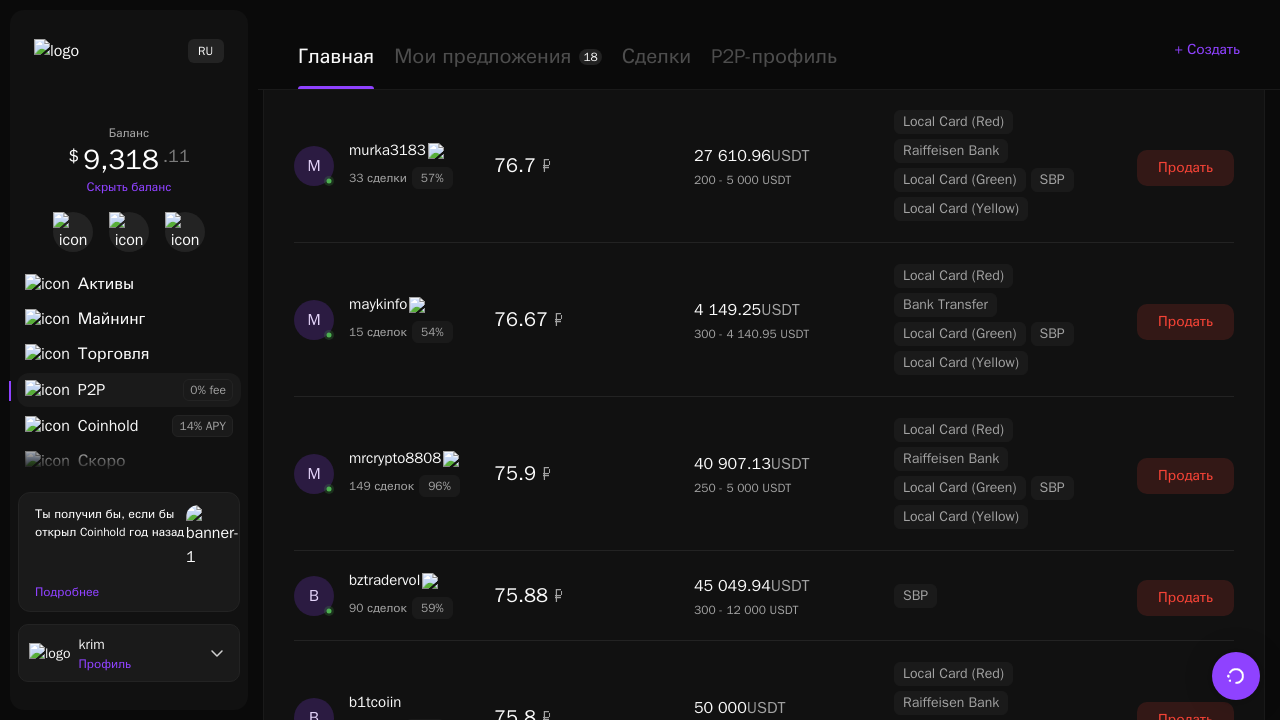 scroll, scrollTop: 3294, scrollLeft: 0, axis: vertical 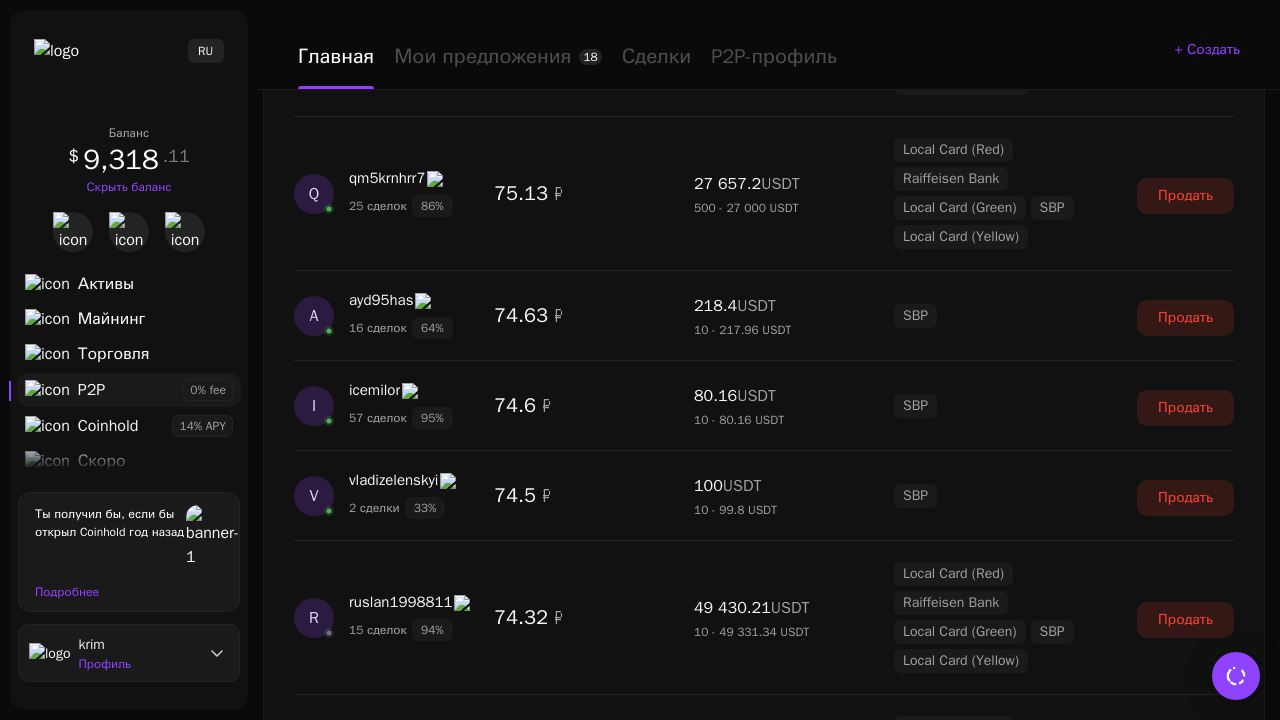 click on "Показать еще" at bounding box center [764, 2432] 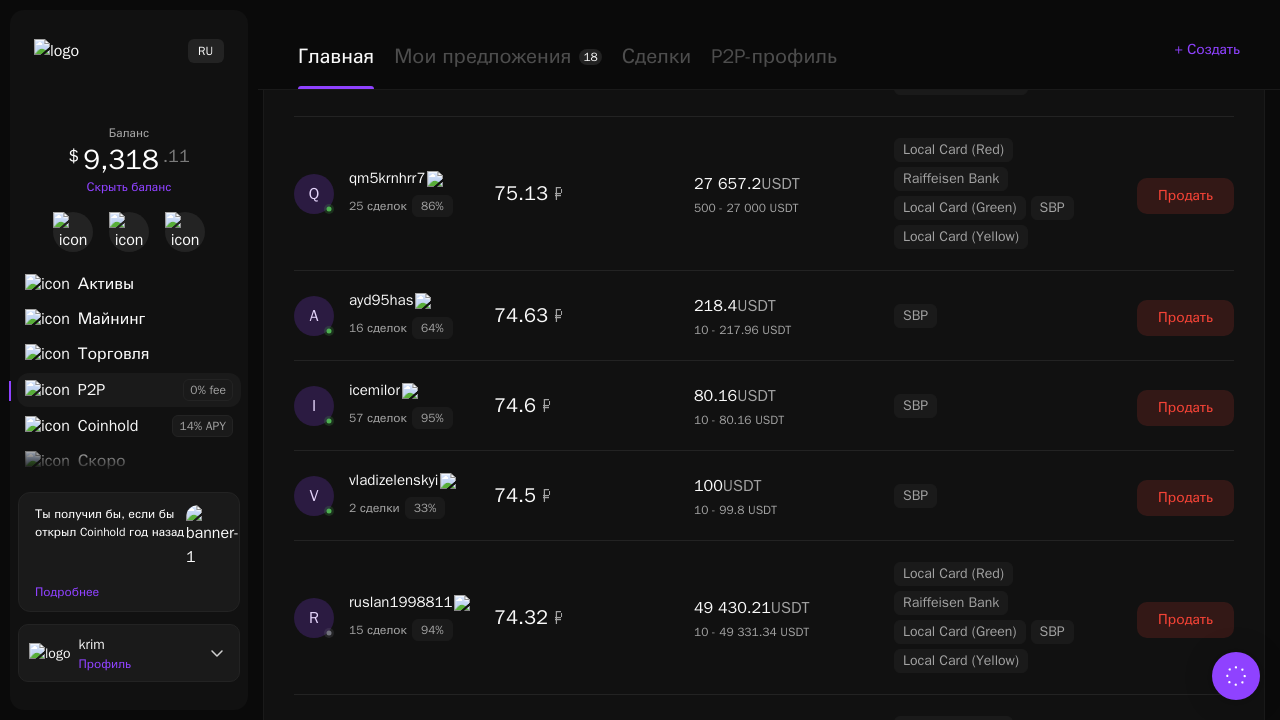 scroll, scrollTop: 5124, scrollLeft: 0, axis: vertical 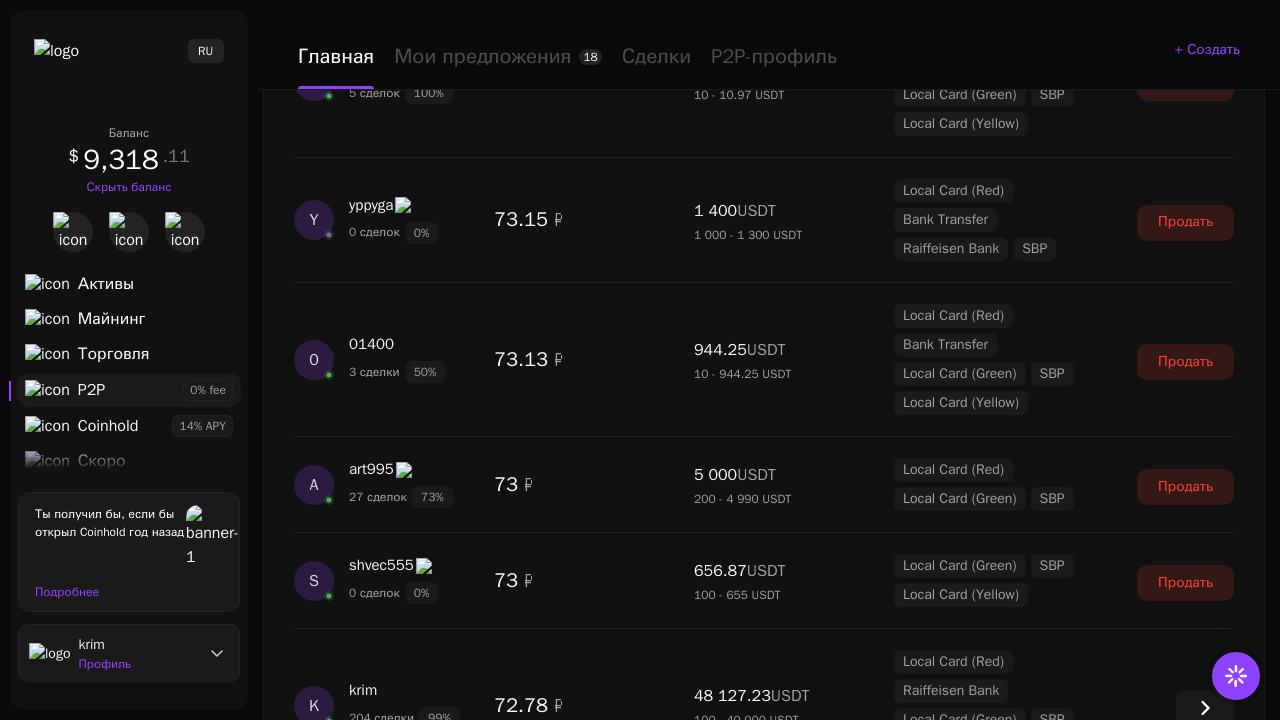 click on "Показать еще" at bounding box center (764, 2790) 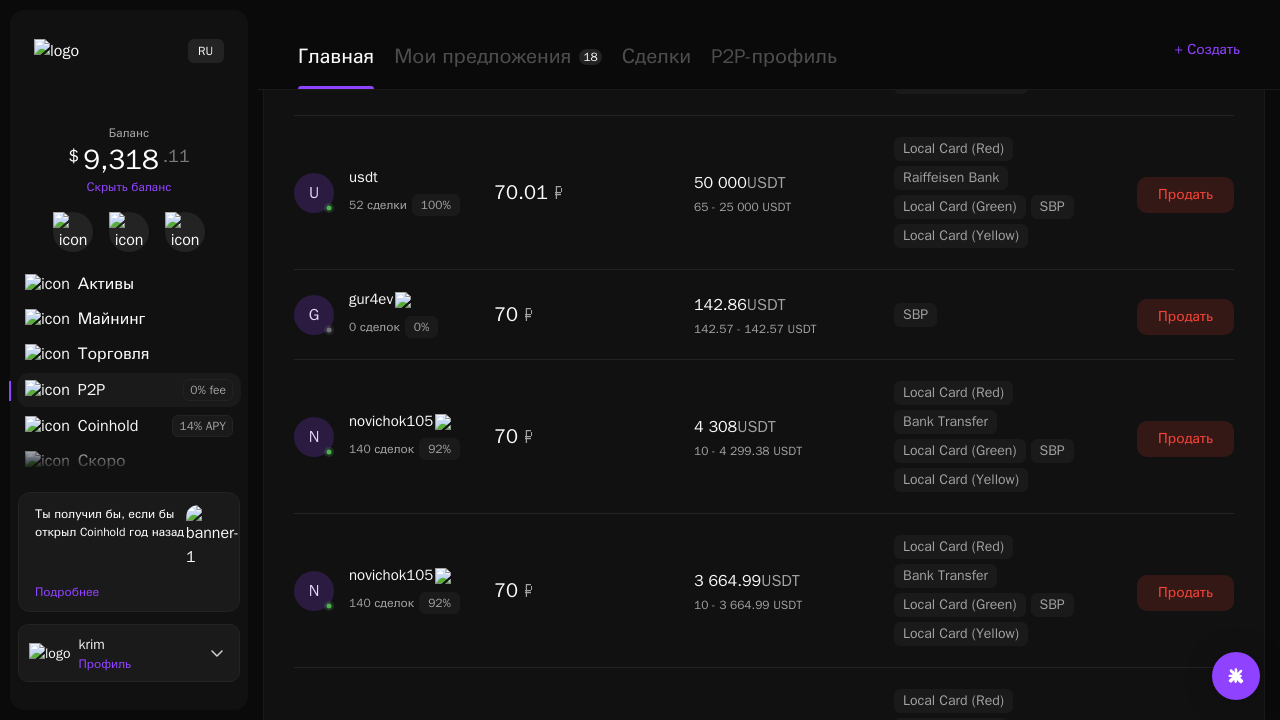 scroll, scrollTop: 7314, scrollLeft: 0, axis: vertical 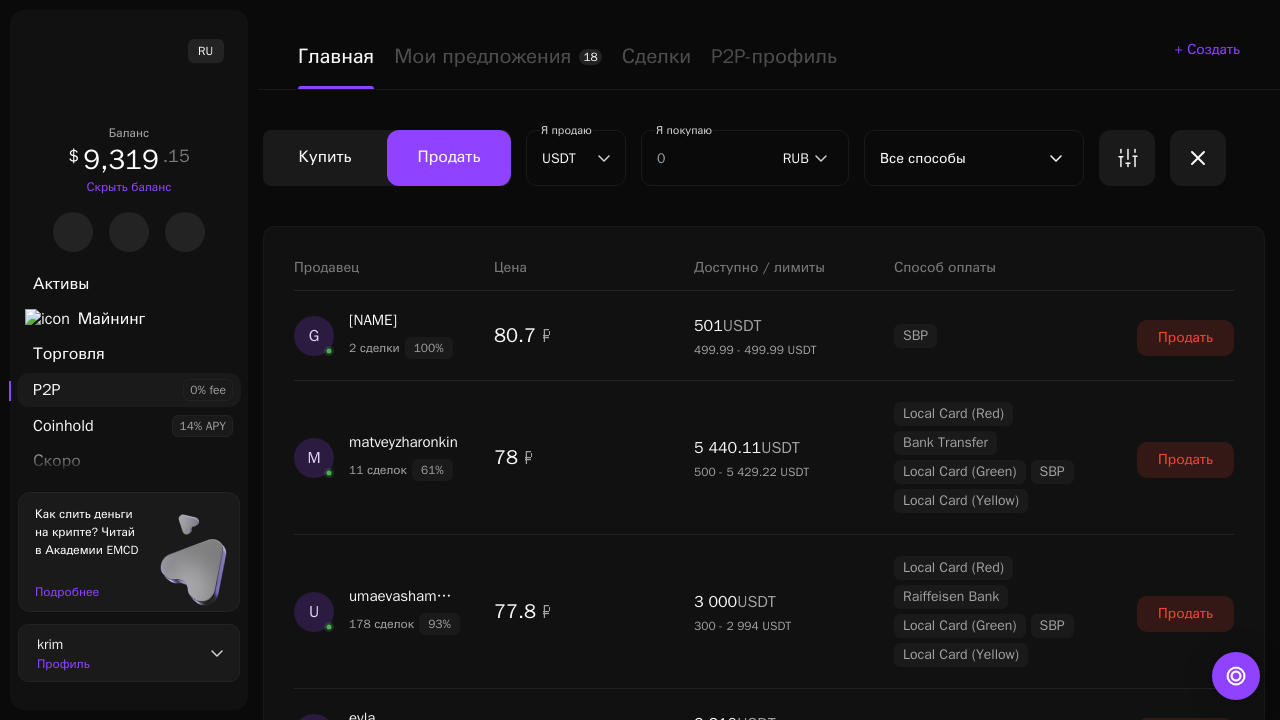 click on "Показать еще" at bounding box center (764, 2164) 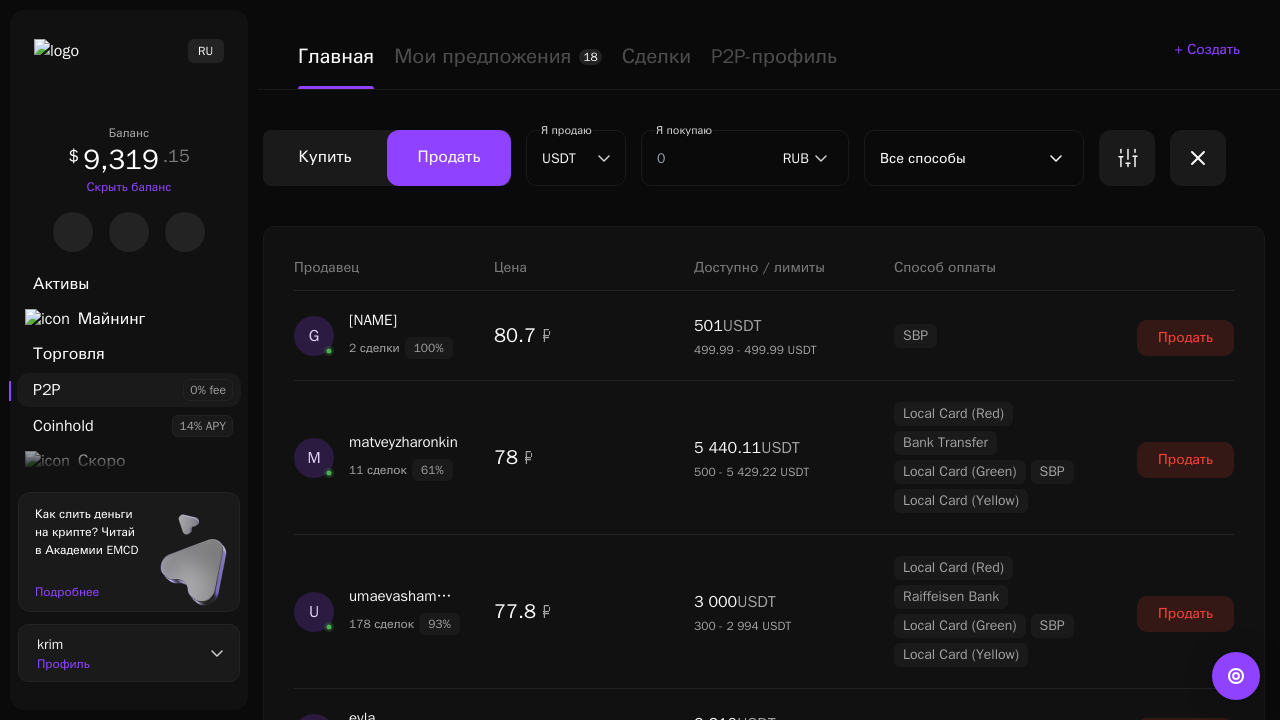 scroll, scrollTop: 1544, scrollLeft: 0, axis: vertical 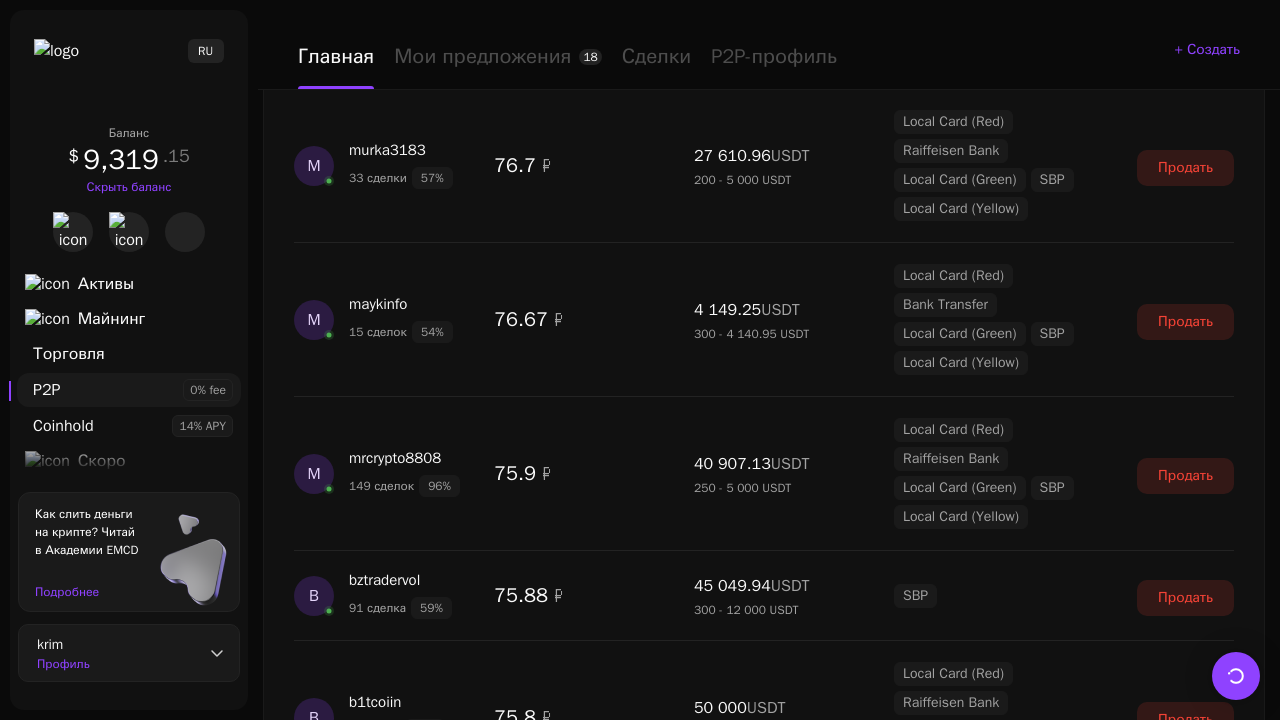 click on "Показать еще" at bounding box center [764, 2360] 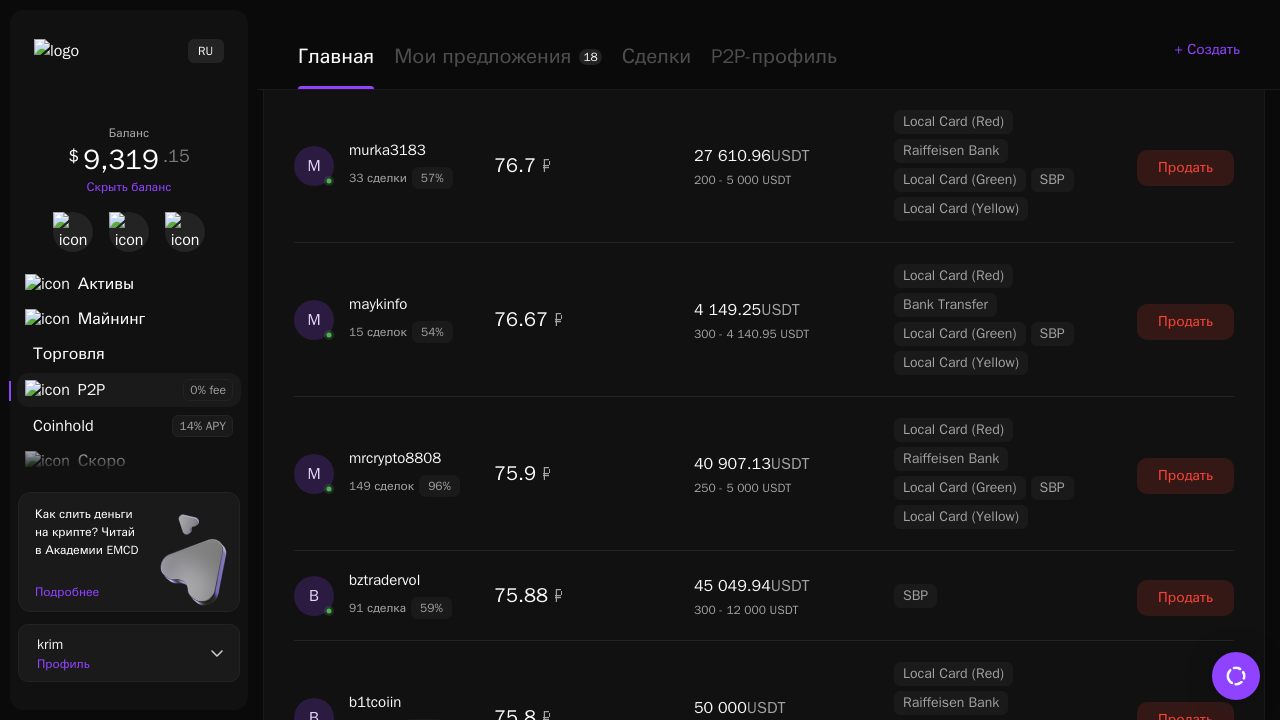 scroll, scrollTop: 3294, scrollLeft: 0, axis: vertical 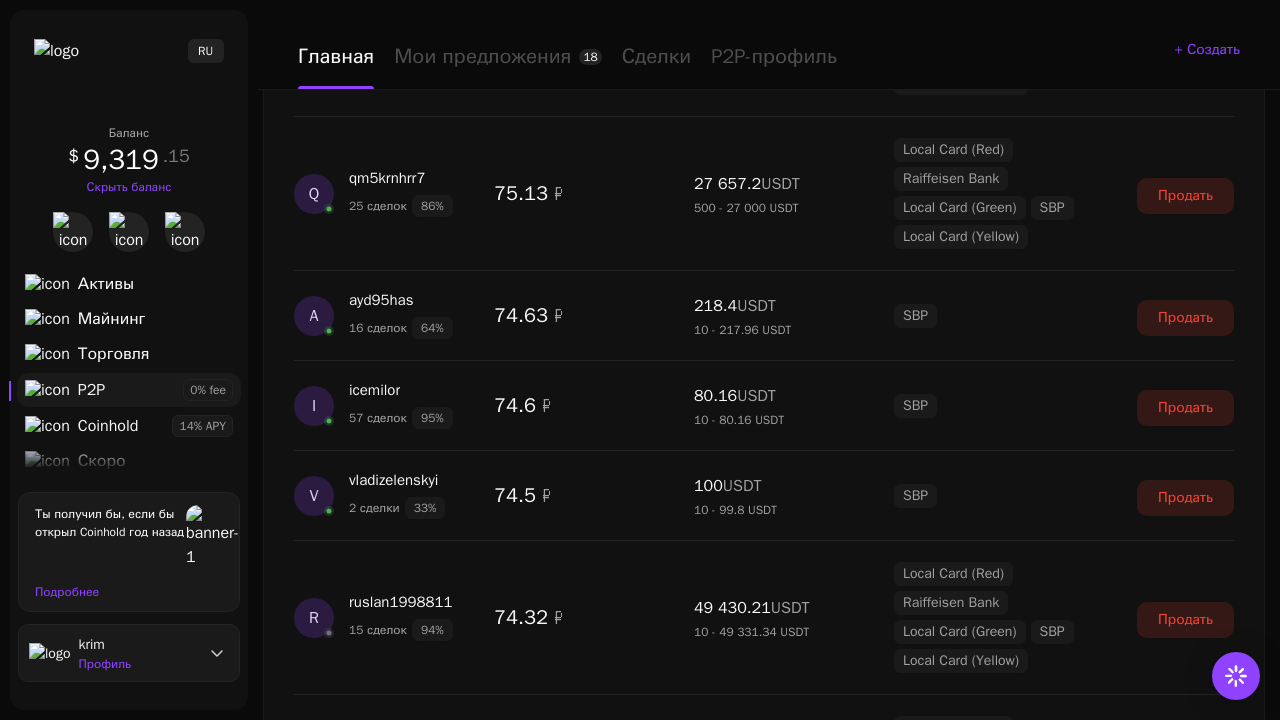 click on "Показать еще" at bounding box center (764, 2432) 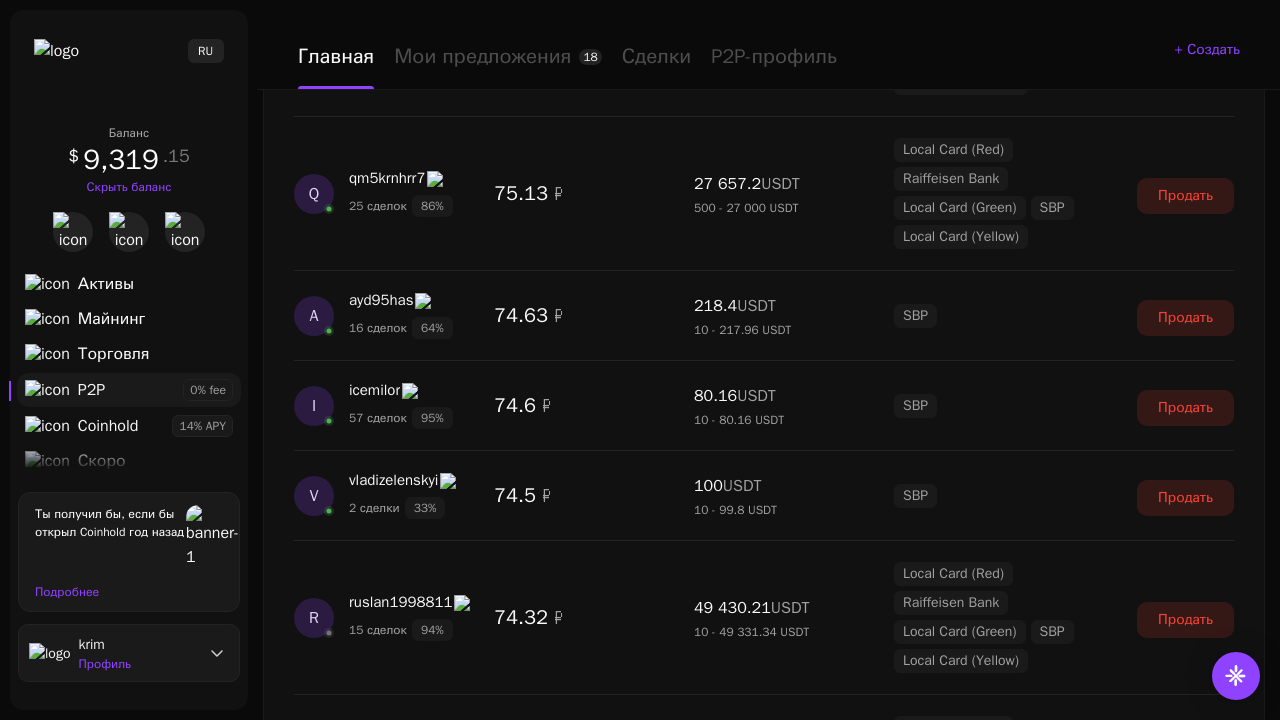 scroll, scrollTop: 5124, scrollLeft: 0, axis: vertical 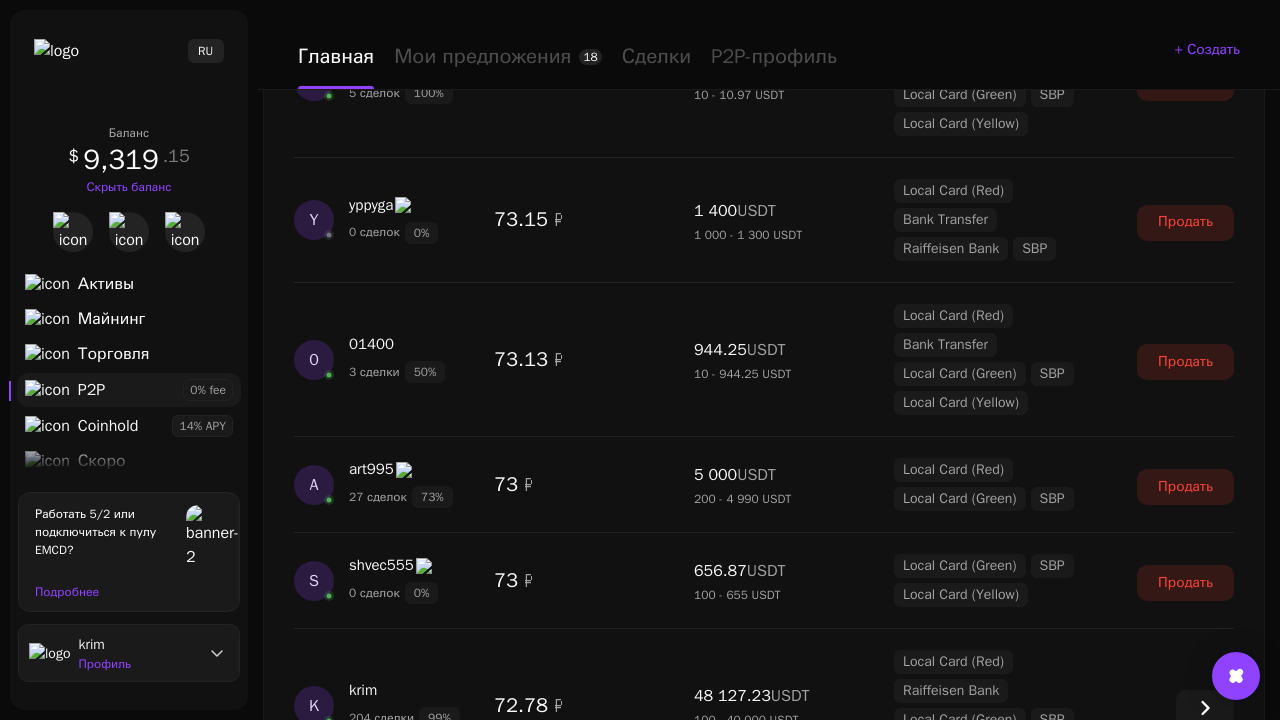click on "Показать еще" at bounding box center (764, 2790) 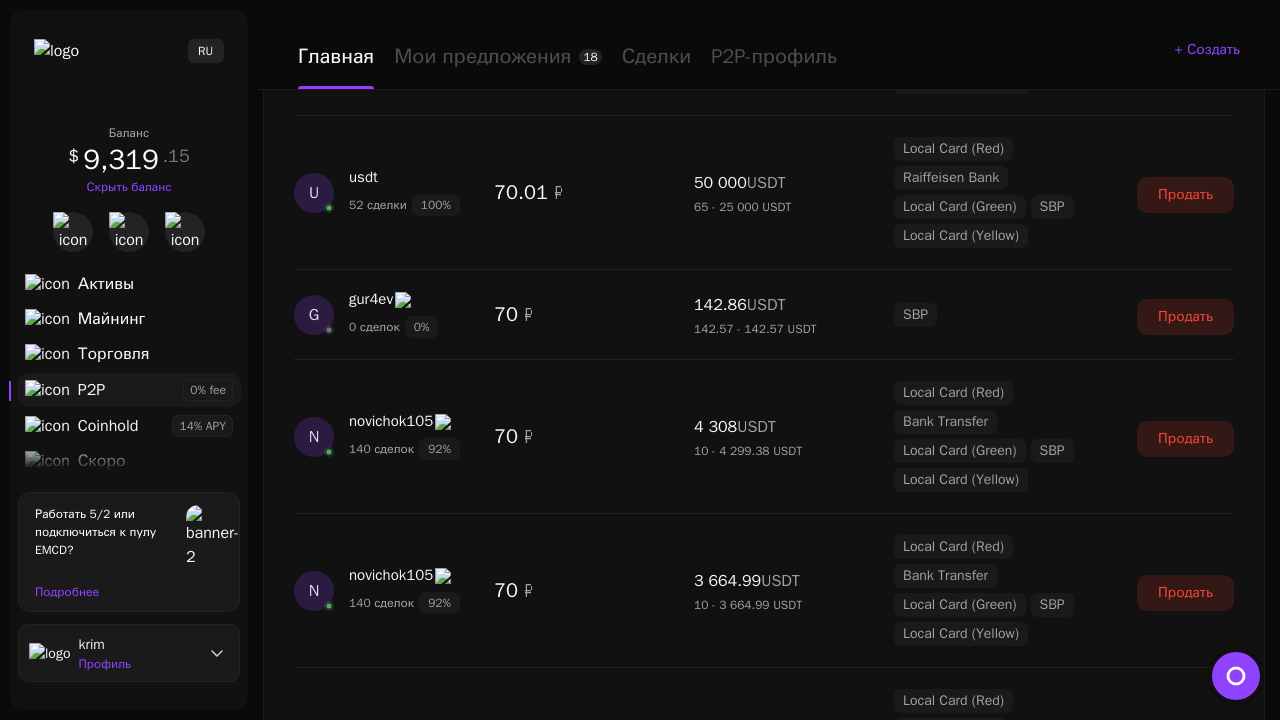 scroll, scrollTop: 7314, scrollLeft: 0, axis: vertical 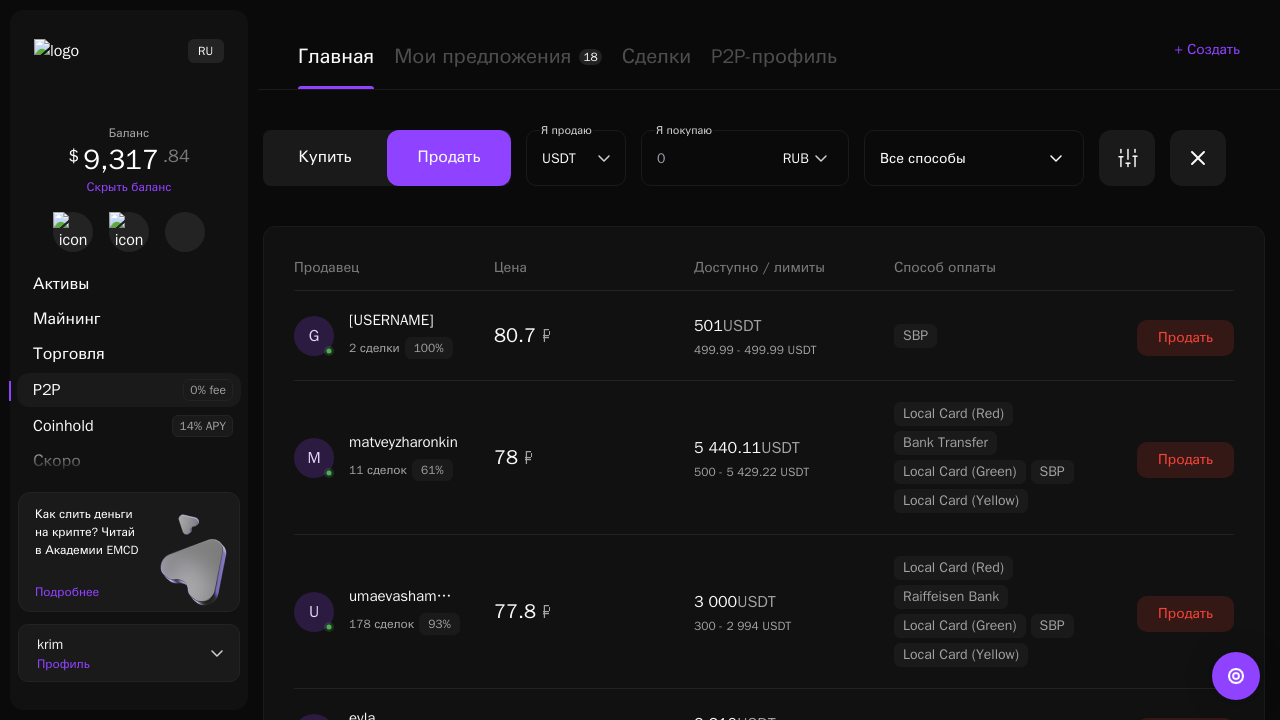 click on "Показать еще" at bounding box center [764, 2164] 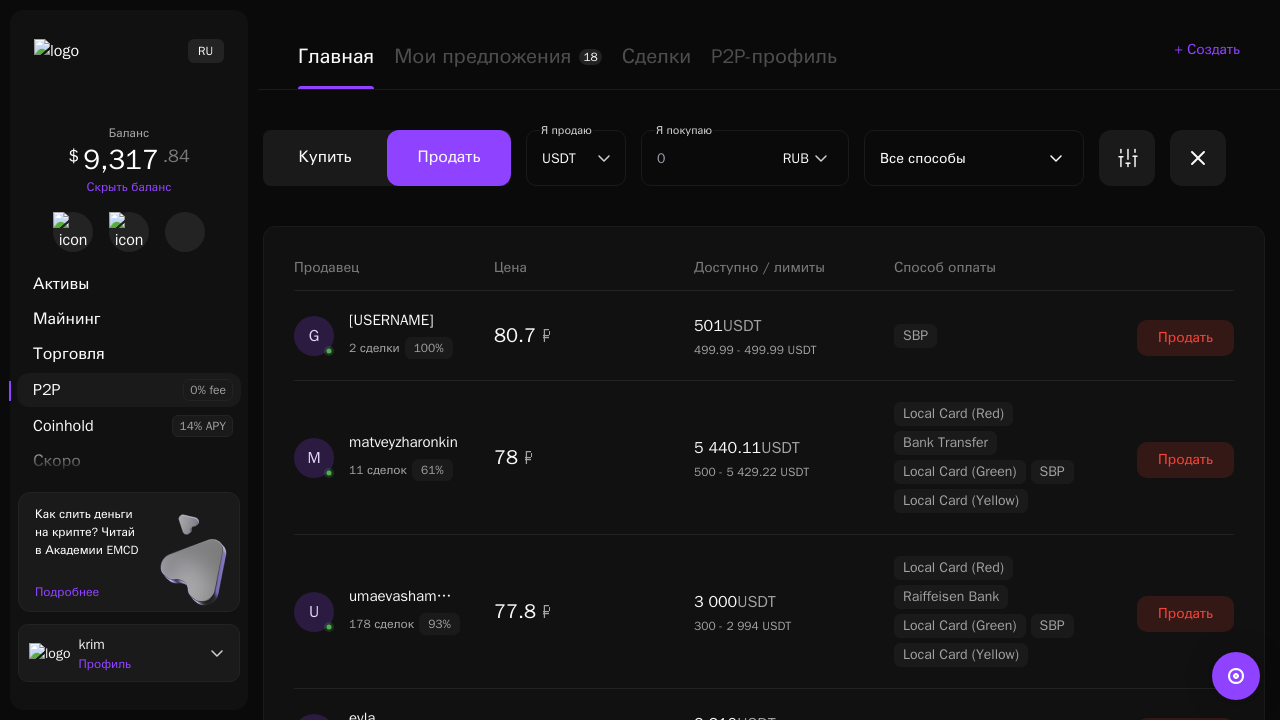 scroll, scrollTop: 1544, scrollLeft: 0, axis: vertical 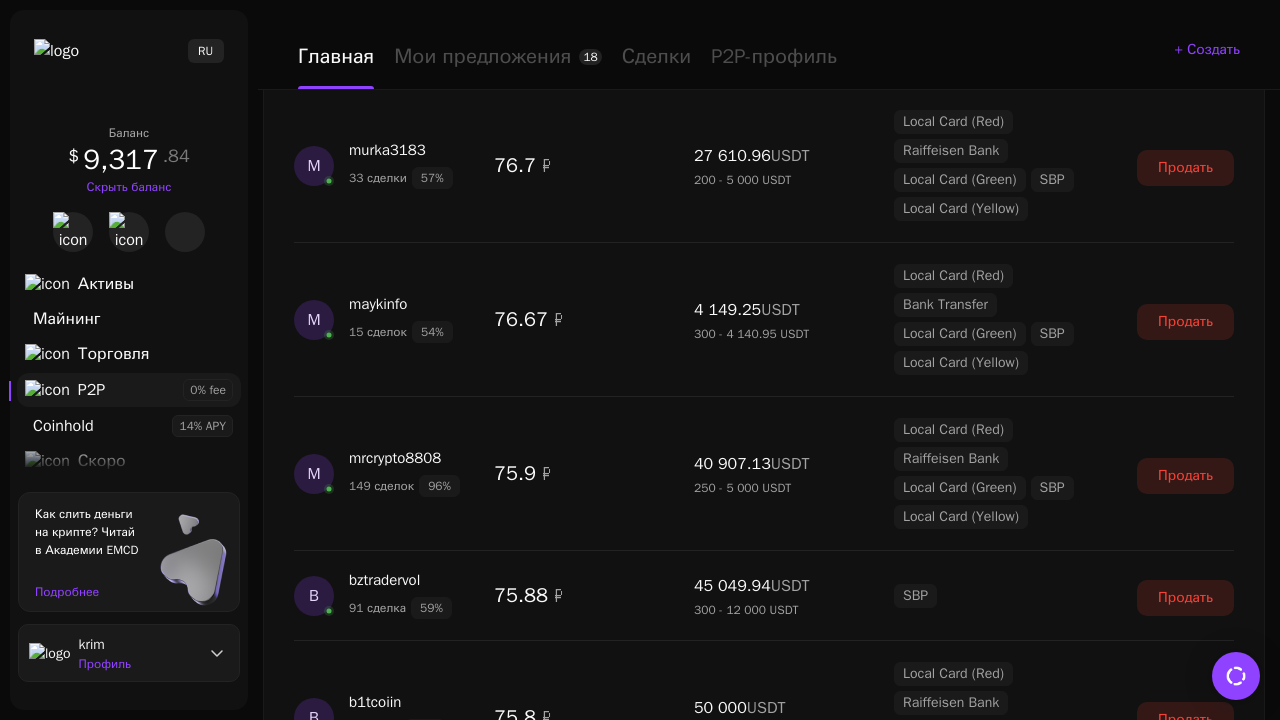 click on "Показать еще" at bounding box center (764, 2360) 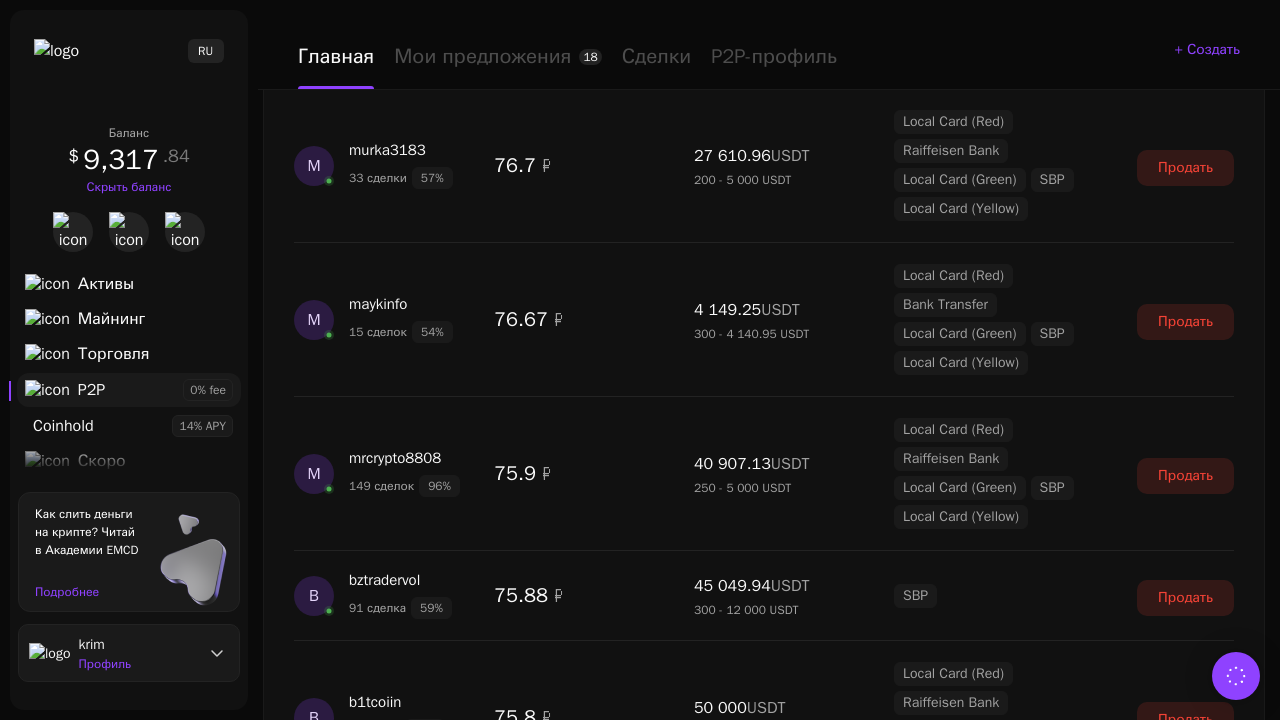 scroll, scrollTop: 3294, scrollLeft: 0, axis: vertical 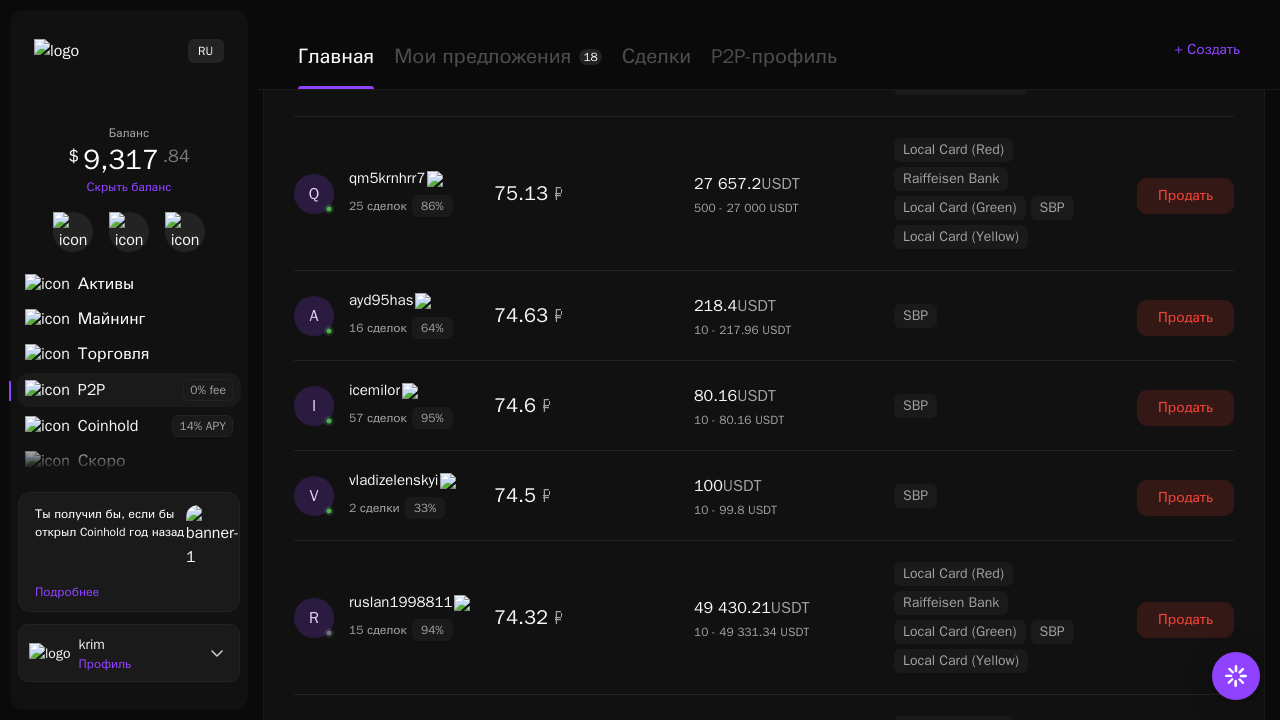 click on "Показать еще" at bounding box center [764, 2432] 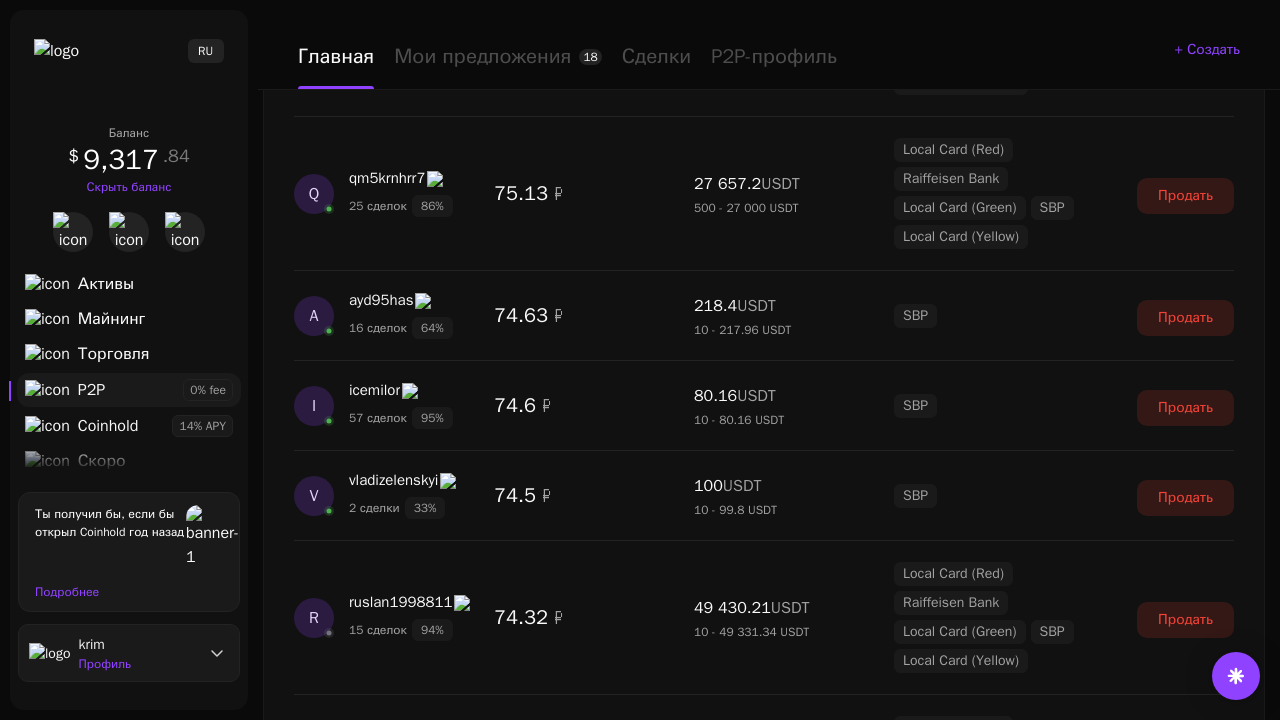 scroll, scrollTop: 5124, scrollLeft: 0, axis: vertical 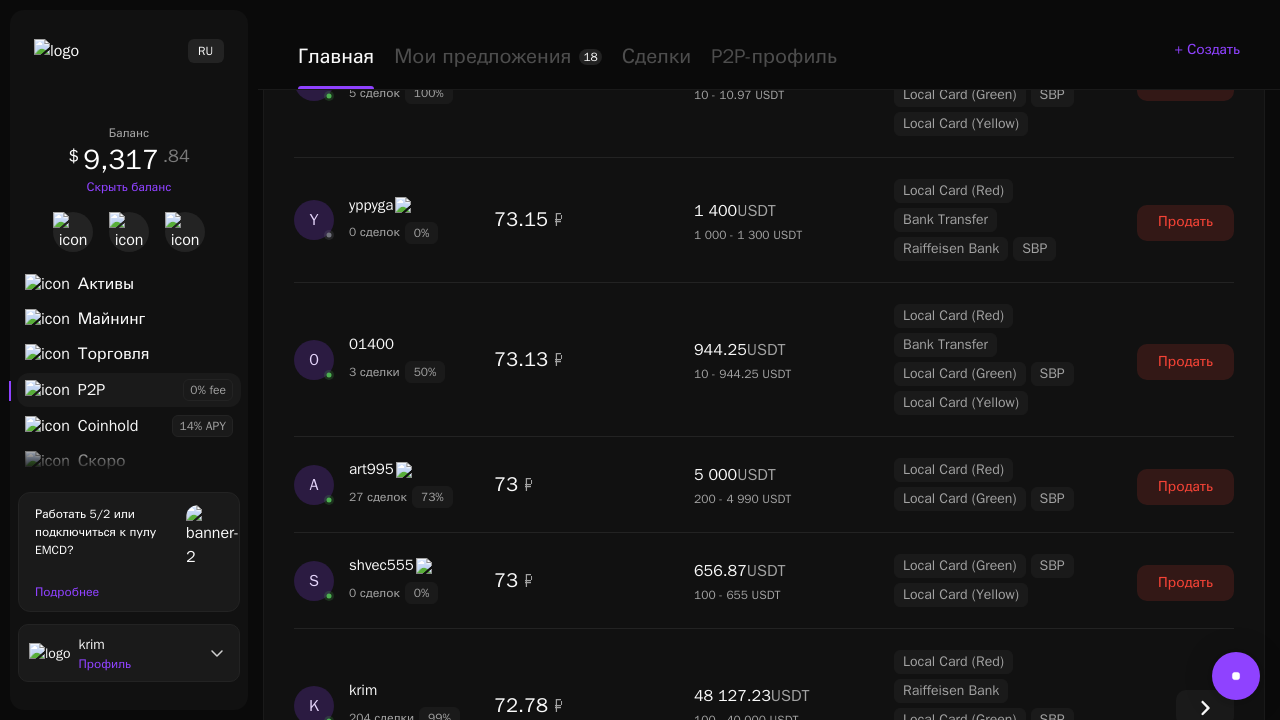 click on "Показать еще" at bounding box center [764, 2790] 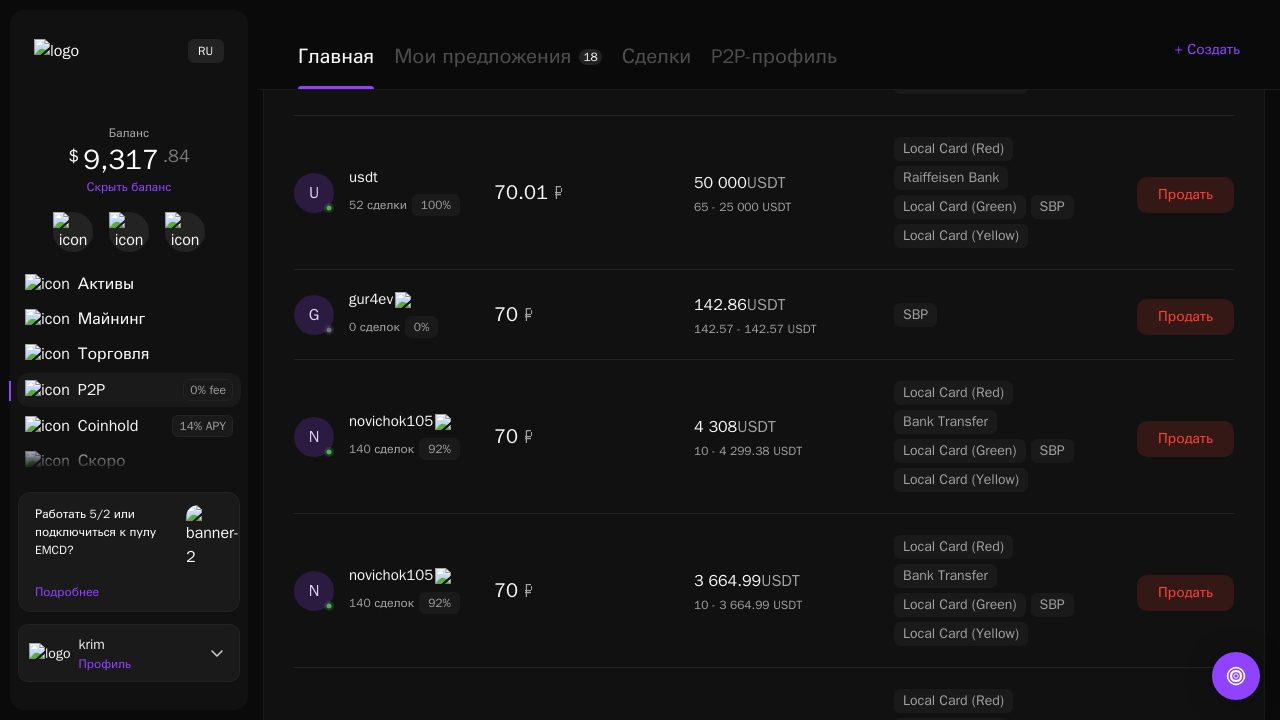 scroll, scrollTop: 7314, scrollLeft: 0, axis: vertical 